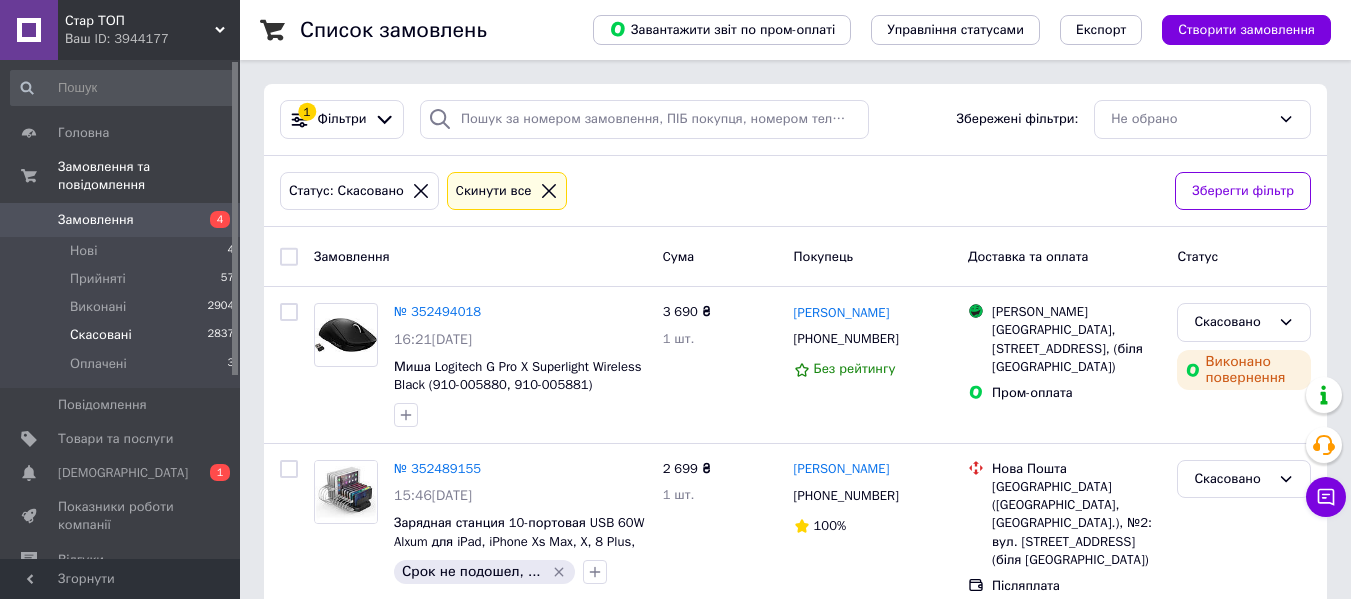 scroll, scrollTop: 0, scrollLeft: 0, axis: both 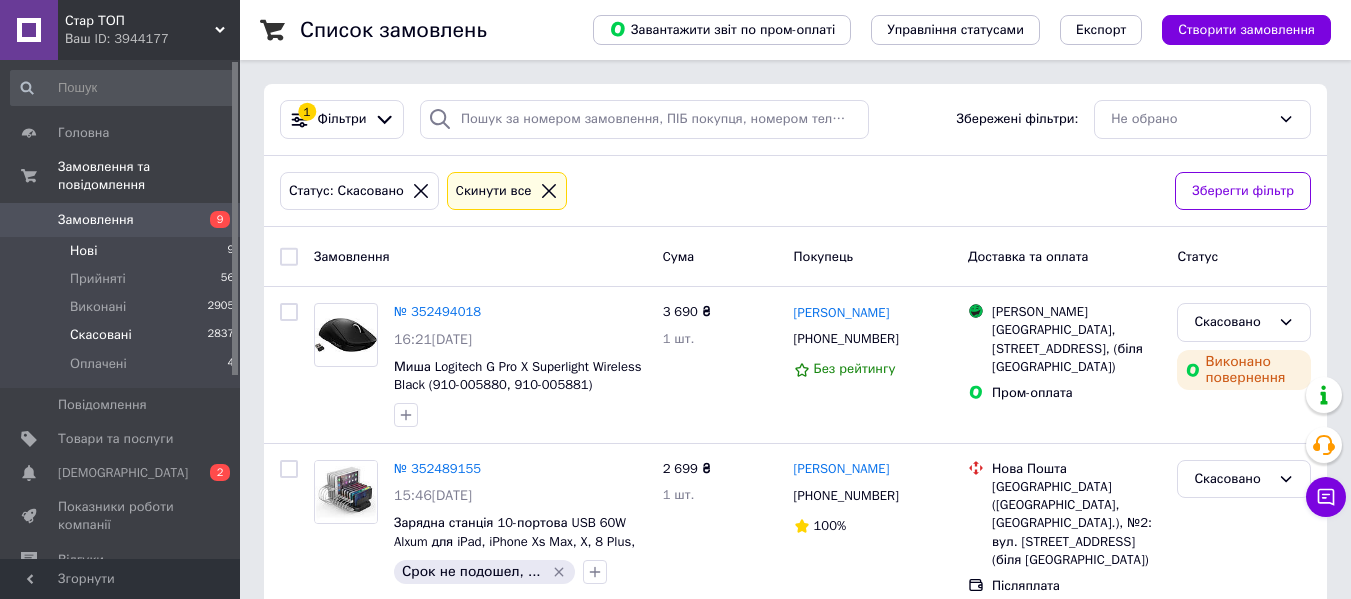 click on "Нові 9" at bounding box center (123, 251) 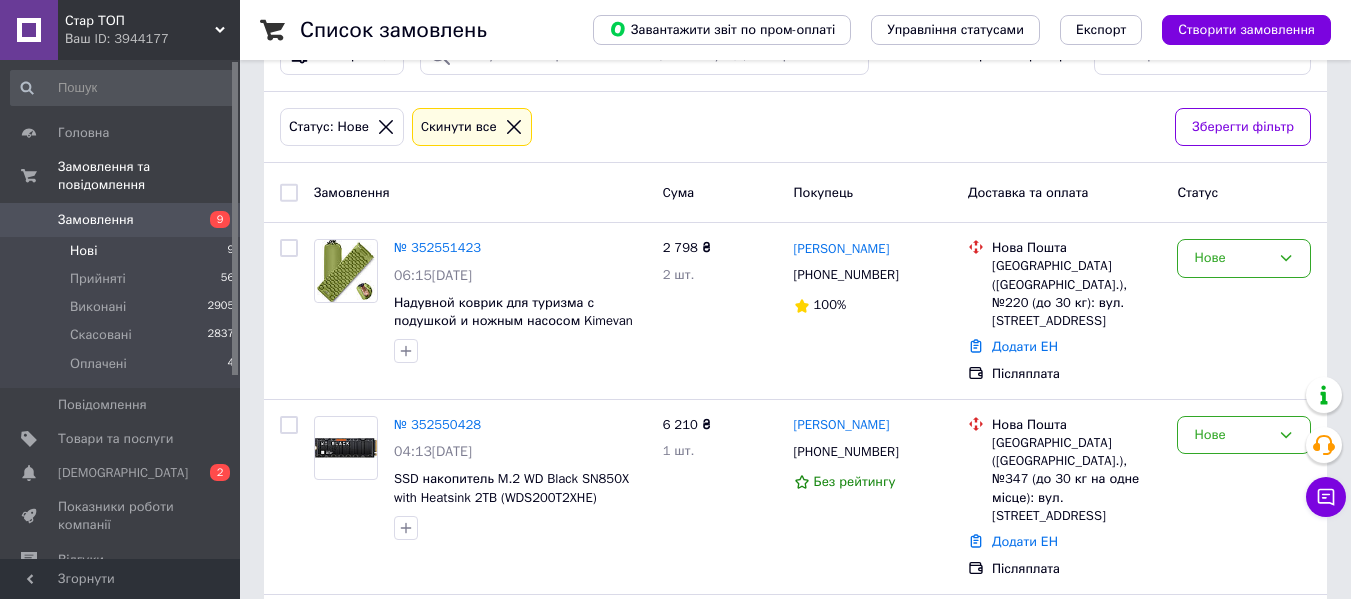scroll, scrollTop: 112, scrollLeft: 0, axis: vertical 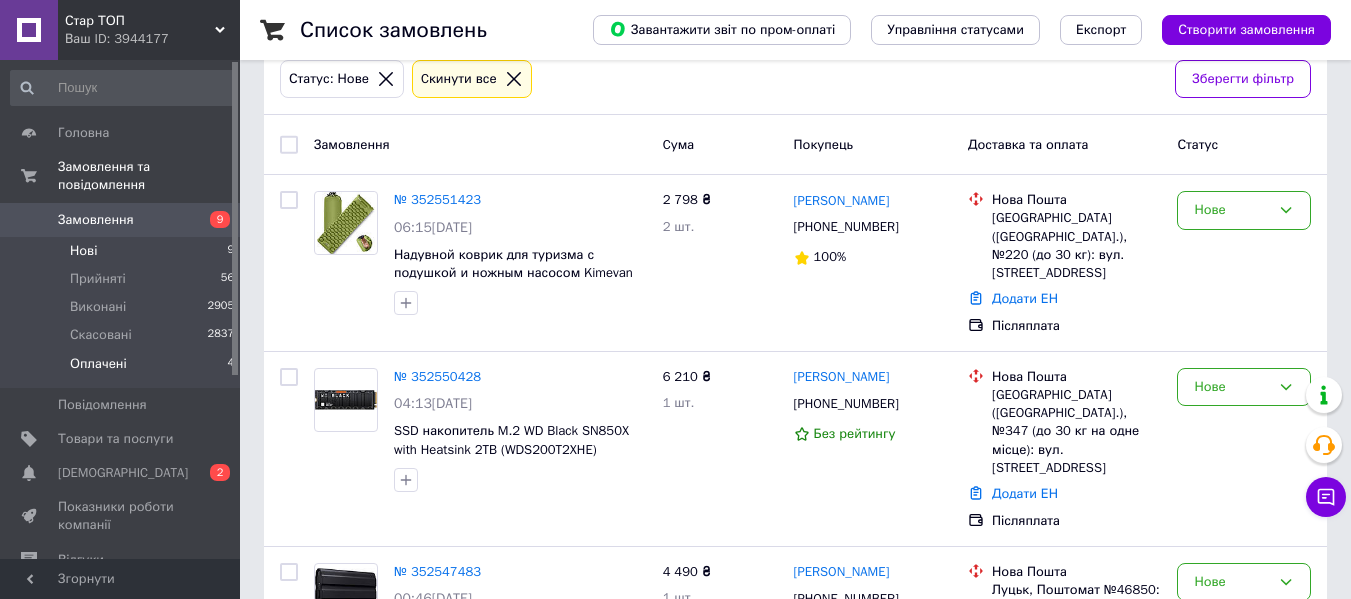 click on "Оплачені 4" at bounding box center (123, 369) 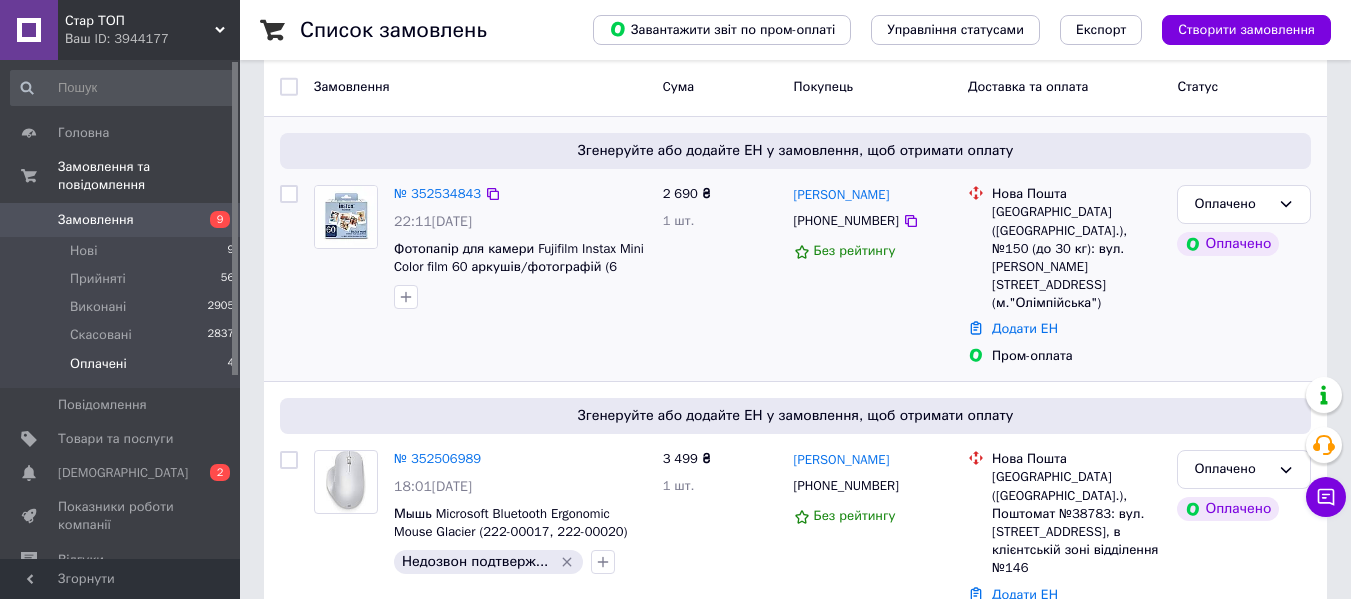 scroll, scrollTop: 215, scrollLeft: 0, axis: vertical 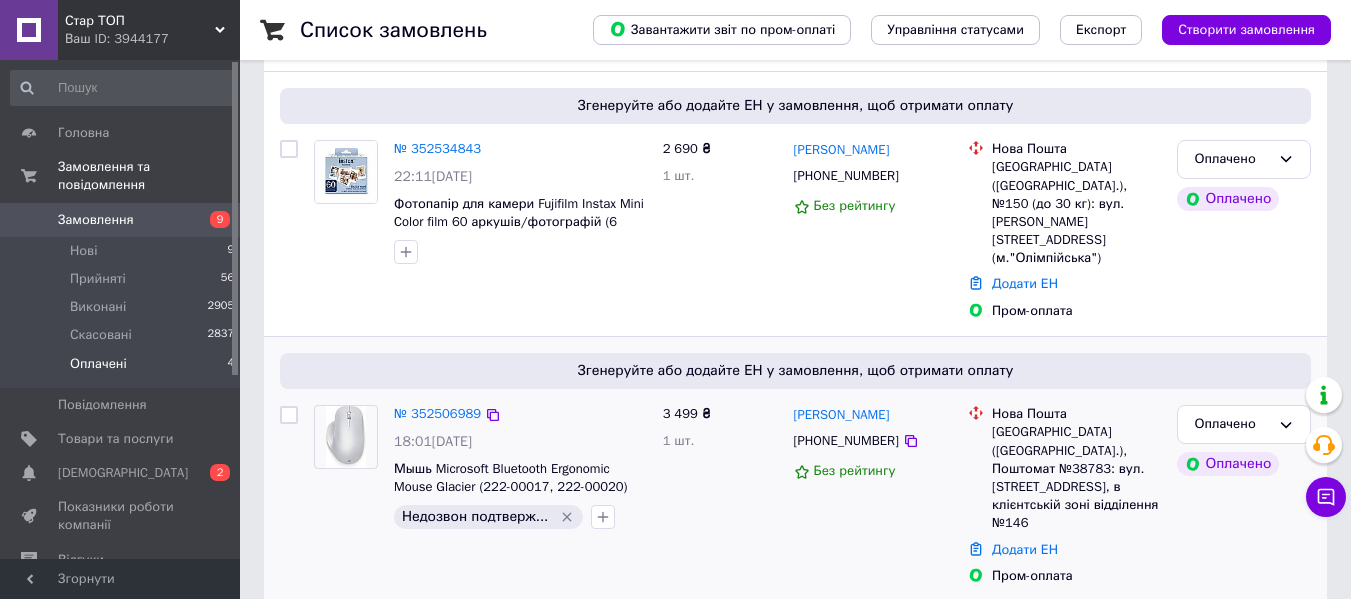 click on "Мышь Microsoft Bluetooth Ergonomic Mouse Glacier (222-00017, 222-00020)" at bounding box center [520, 478] 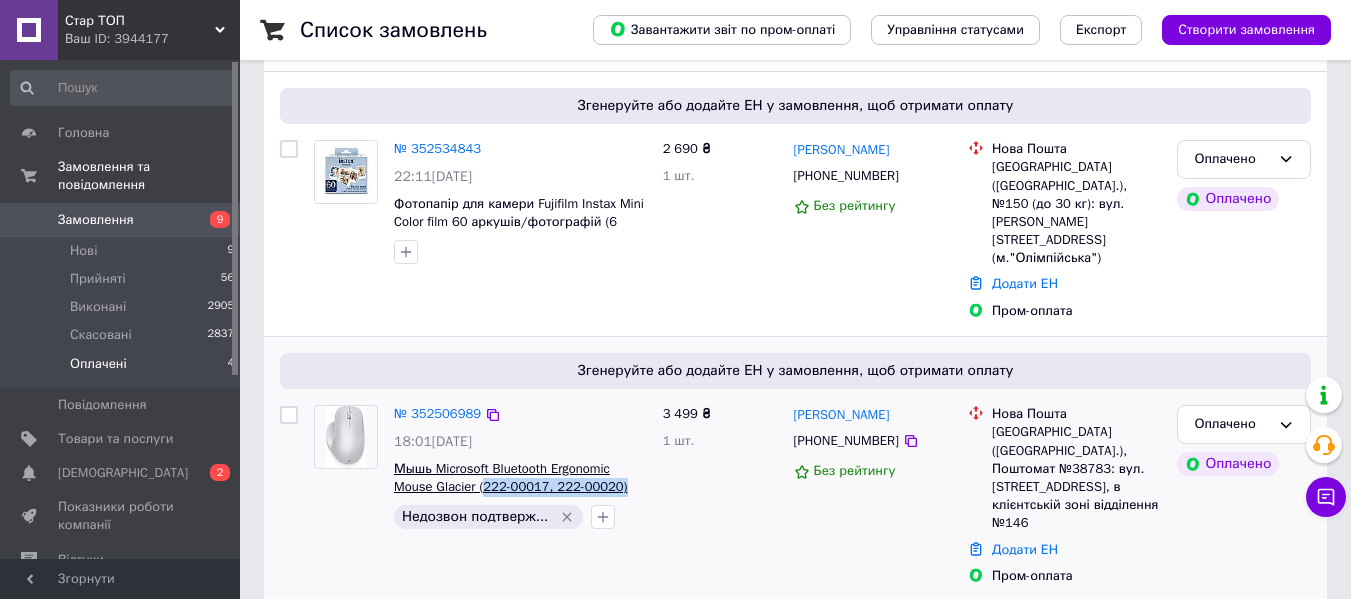 drag, startPoint x: 624, startPoint y: 434, endPoint x: 483, endPoint y: 438, distance: 141.05673 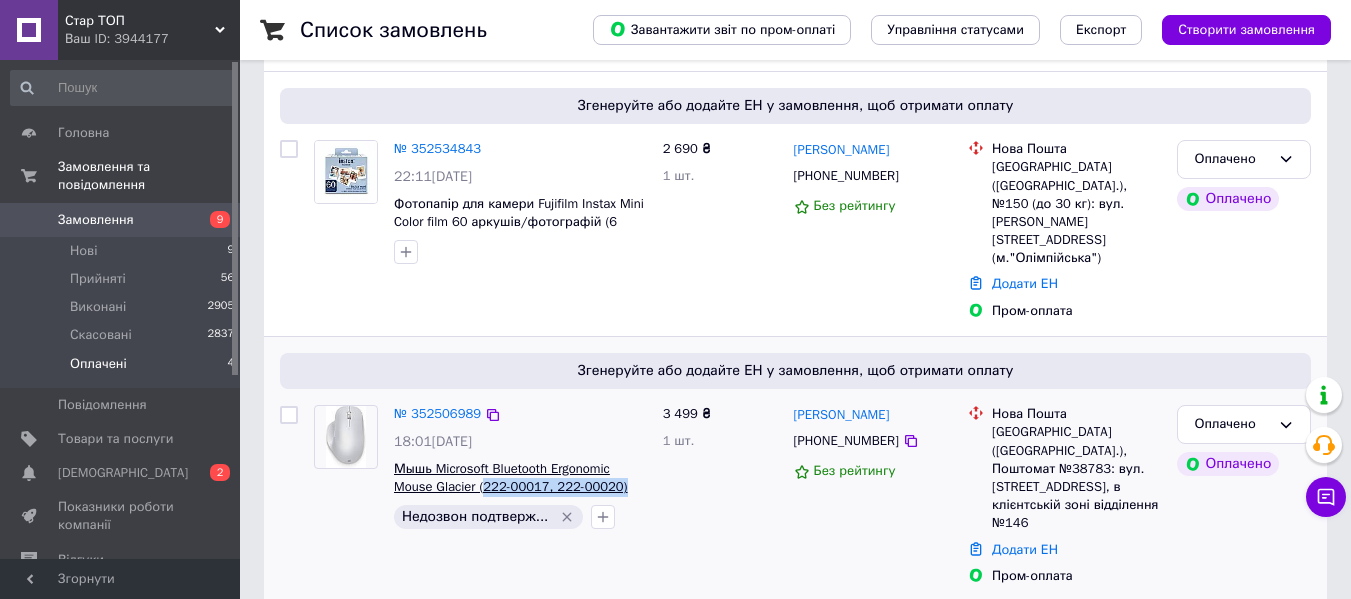 copy on "222-00017, 222-00020)" 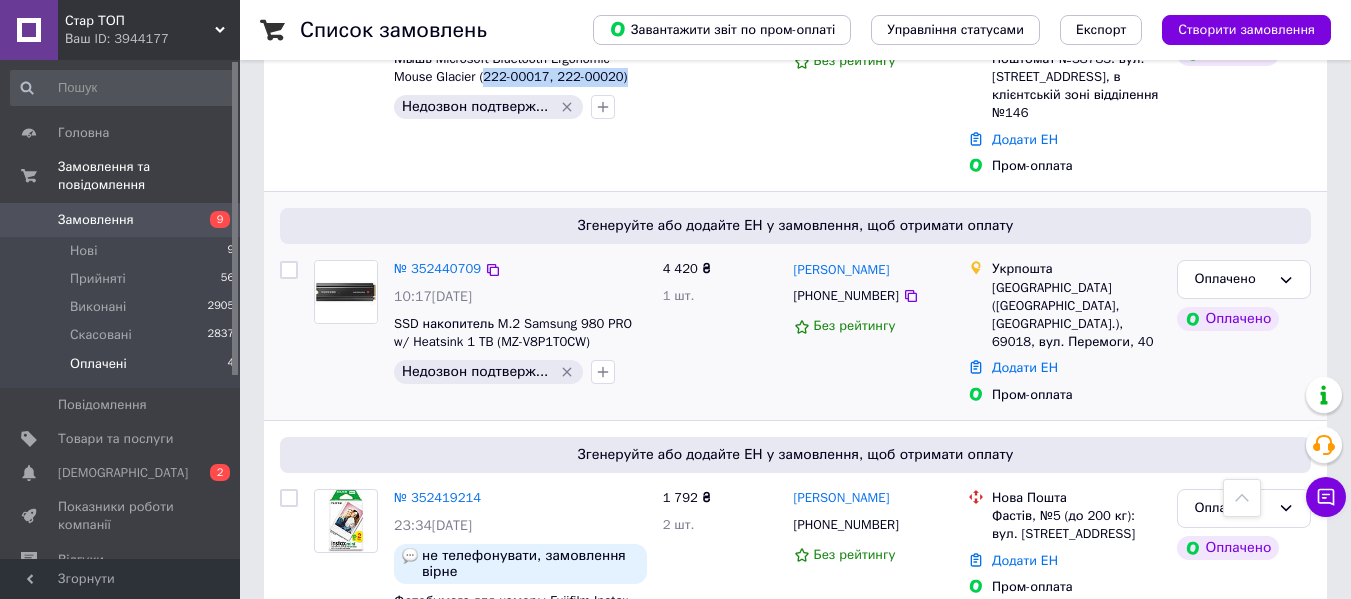 scroll, scrollTop: 636, scrollLeft: 0, axis: vertical 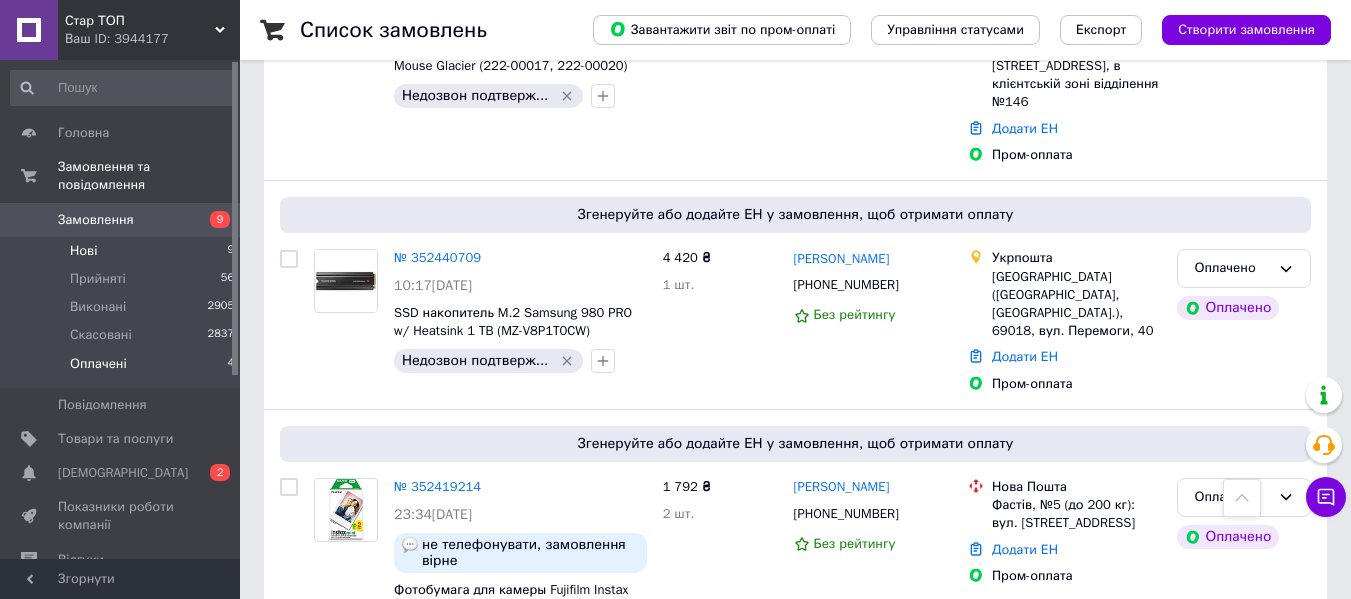 click on "Нові 9" at bounding box center [123, 251] 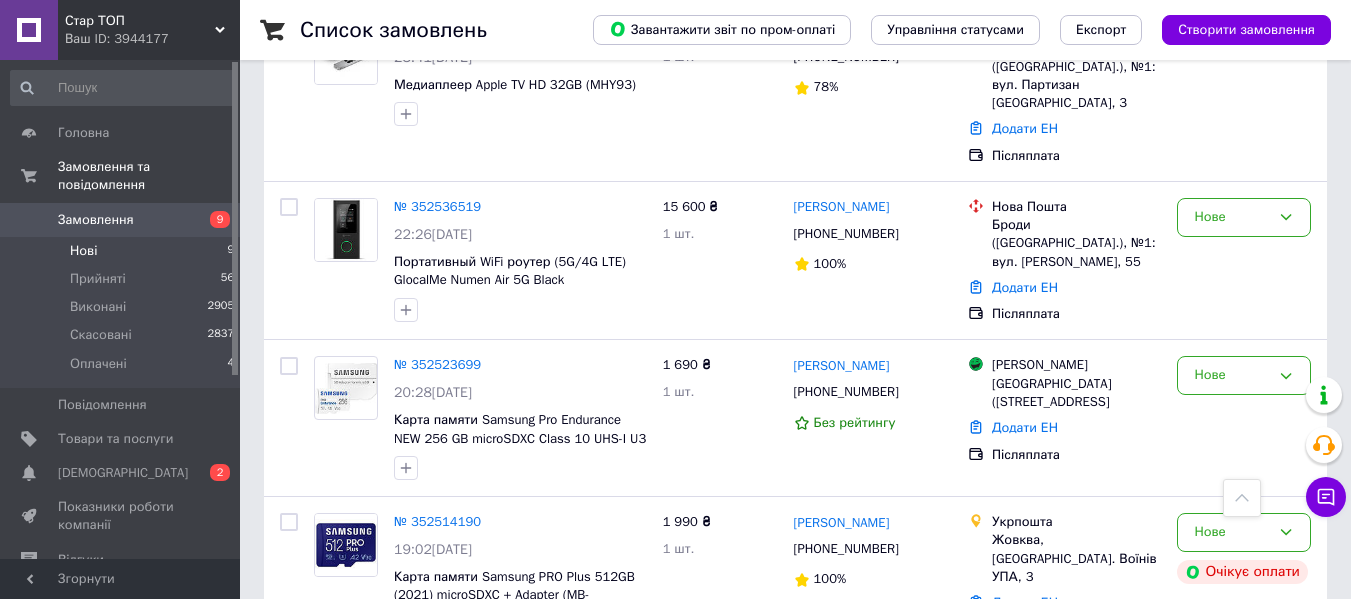 scroll, scrollTop: 912, scrollLeft: 0, axis: vertical 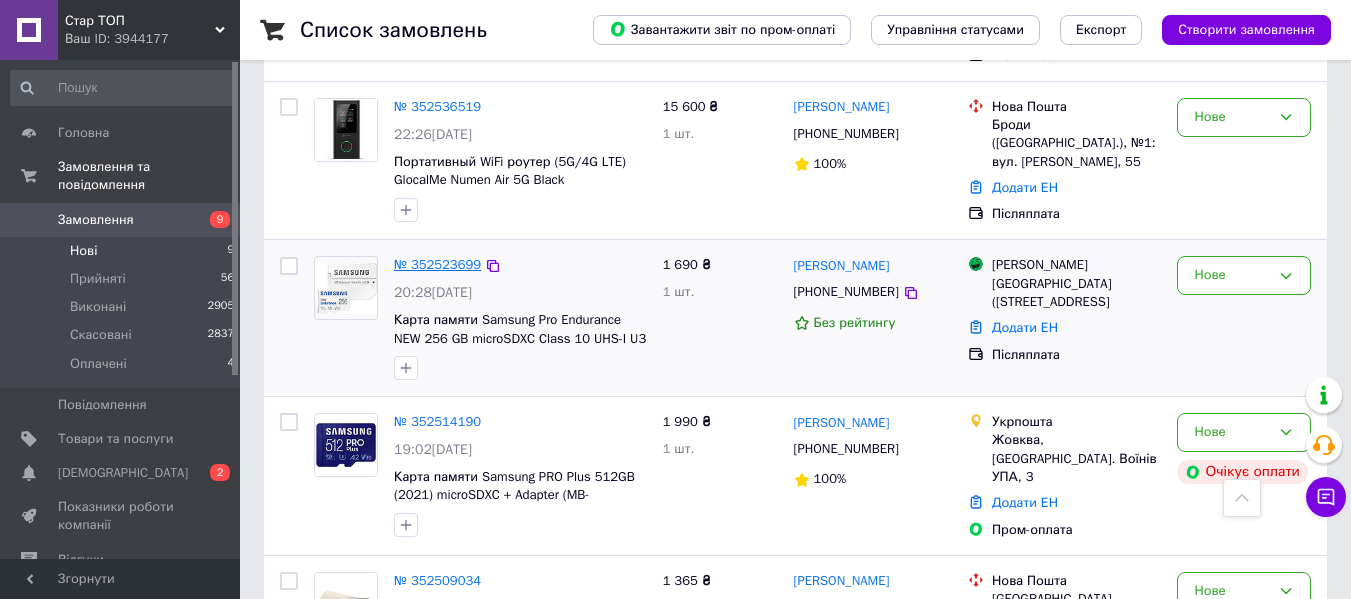 click on "№ 352523699" at bounding box center [437, 264] 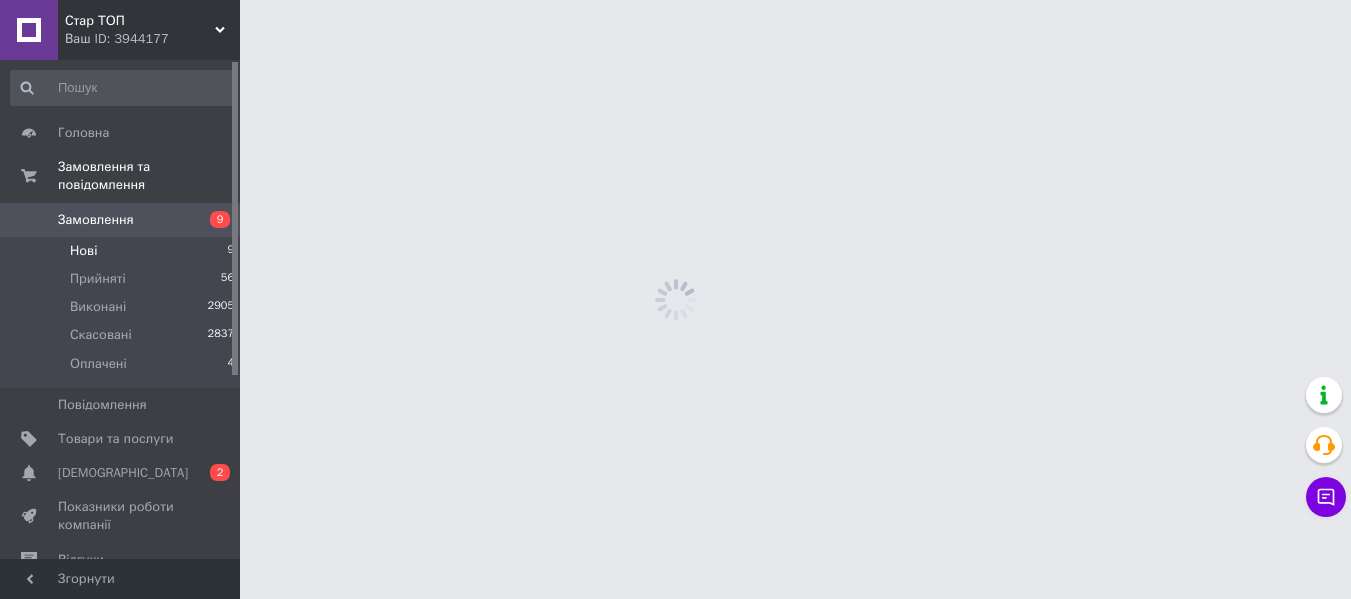 scroll, scrollTop: 0, scrollLeft: 0, axis: both 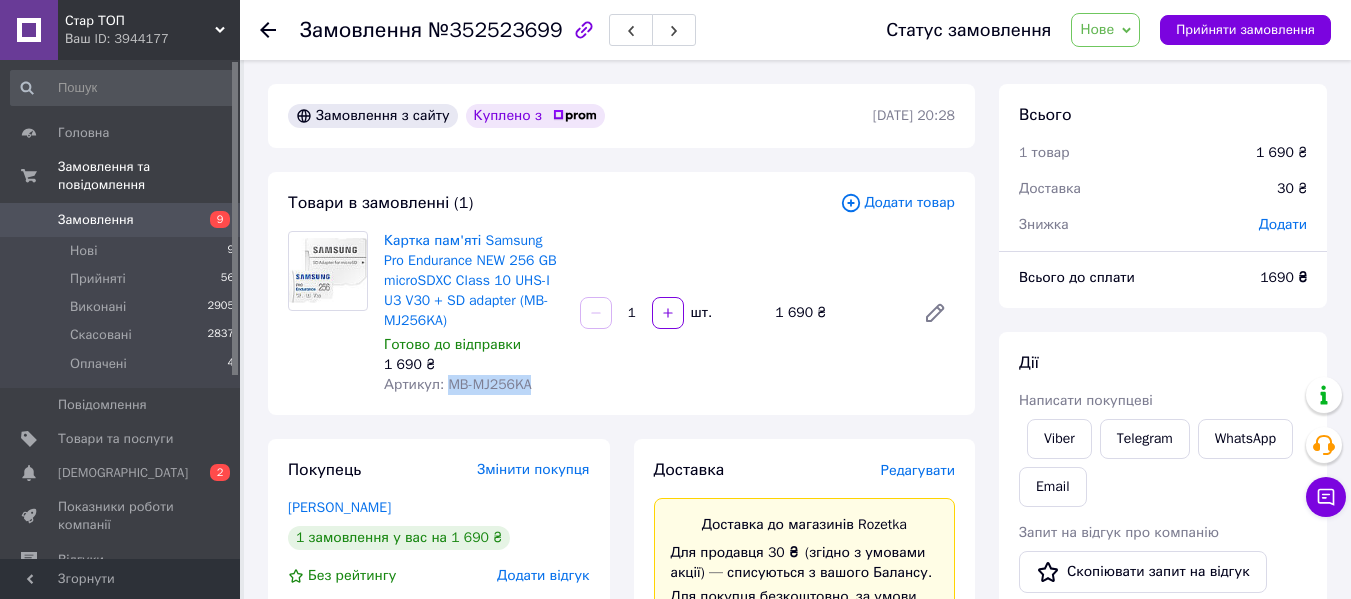 drag, startPoint x: 526, startPoint y: 383, endPoint x: 446, endPoint y: 386, distance: 80.05623 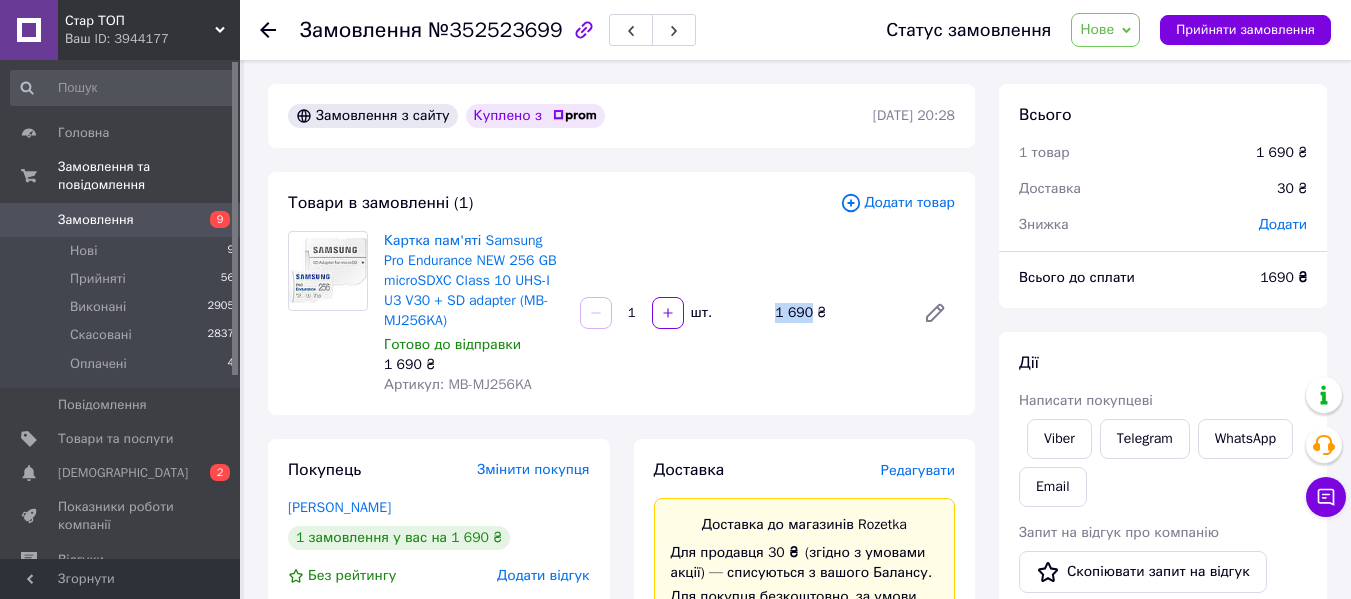 drag, startPoint x: 773, startPoint y: 307, endPoint x: 807, endPoint y: 326, distance: 38.948685 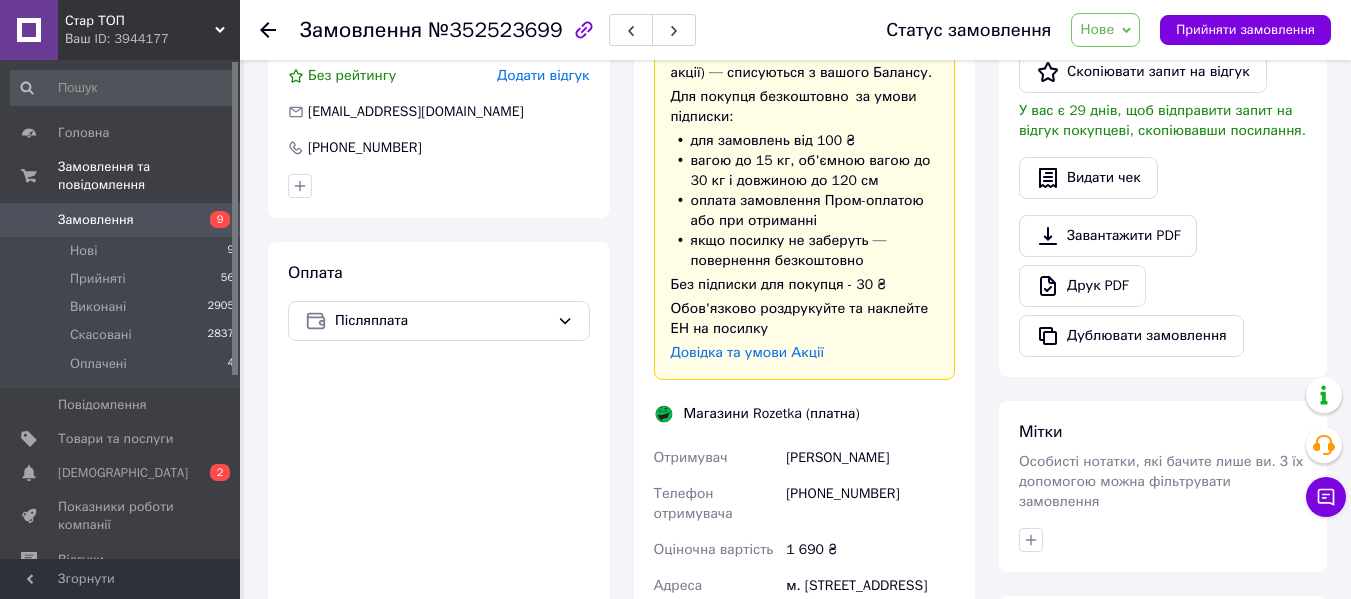 scroll, scrollTop: 600, scrollLeft: 0, axis: vertical 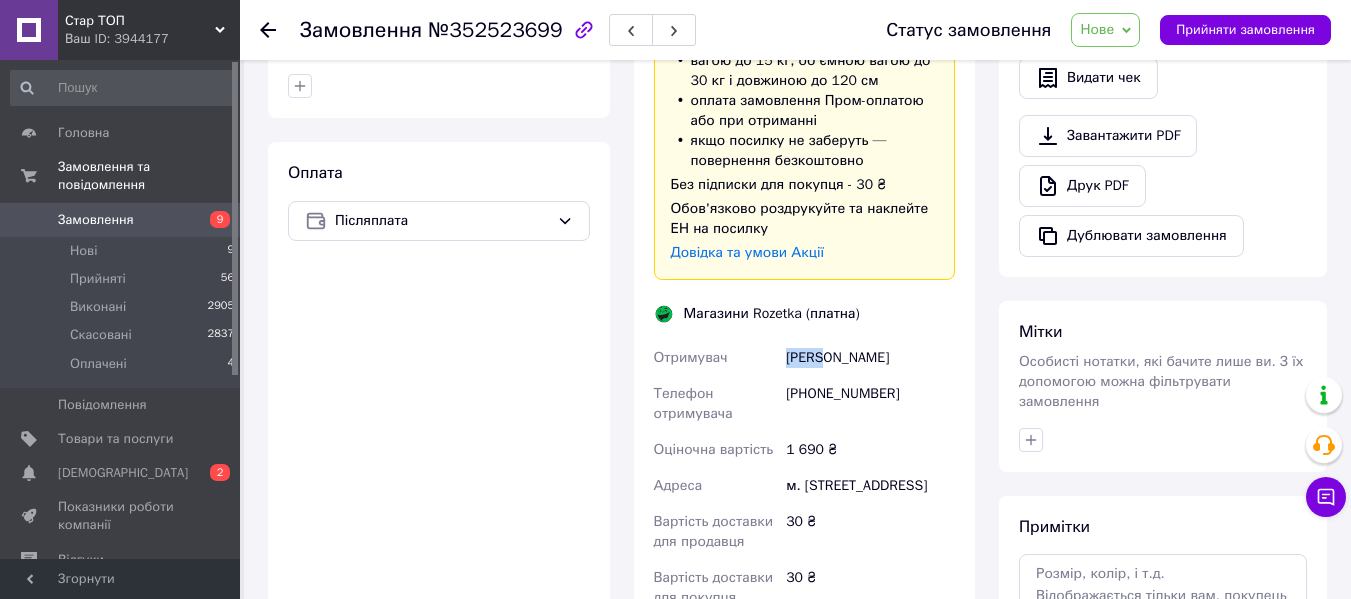 drag, startPoint x: 786, startPoint y: 359, endPoint x: 823, endPoint y: 367, distance: 37.85499 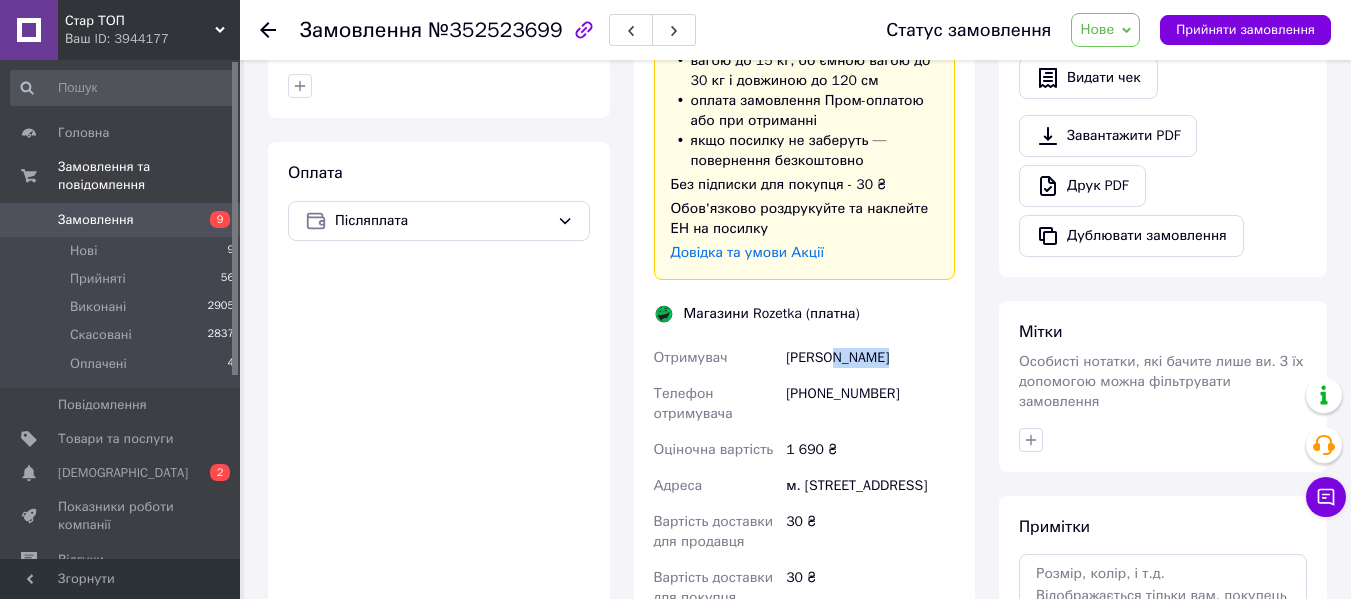 drag, startPoint x: 880, startPoint y: 359, endPoint x: 830, endPoint y: 368, distance: 50.803543 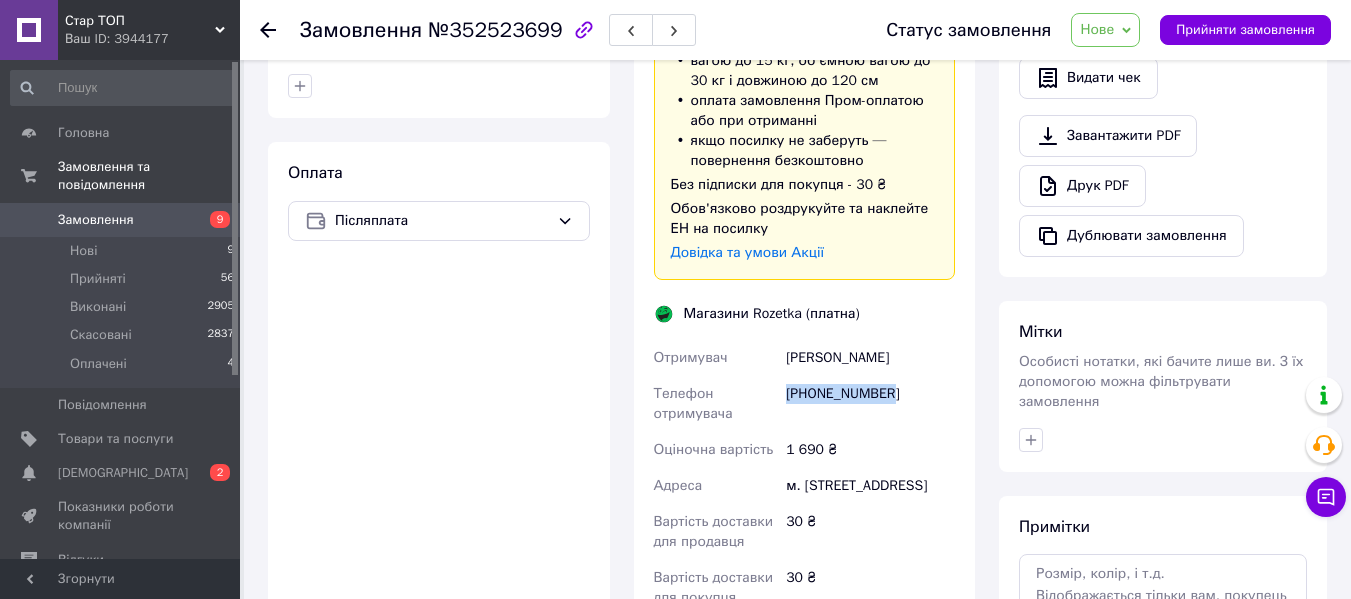 drag, startPoint x: 886, startPoint y: 394, endPoint x: 775, endPoint y: 399, distance: 111.11256 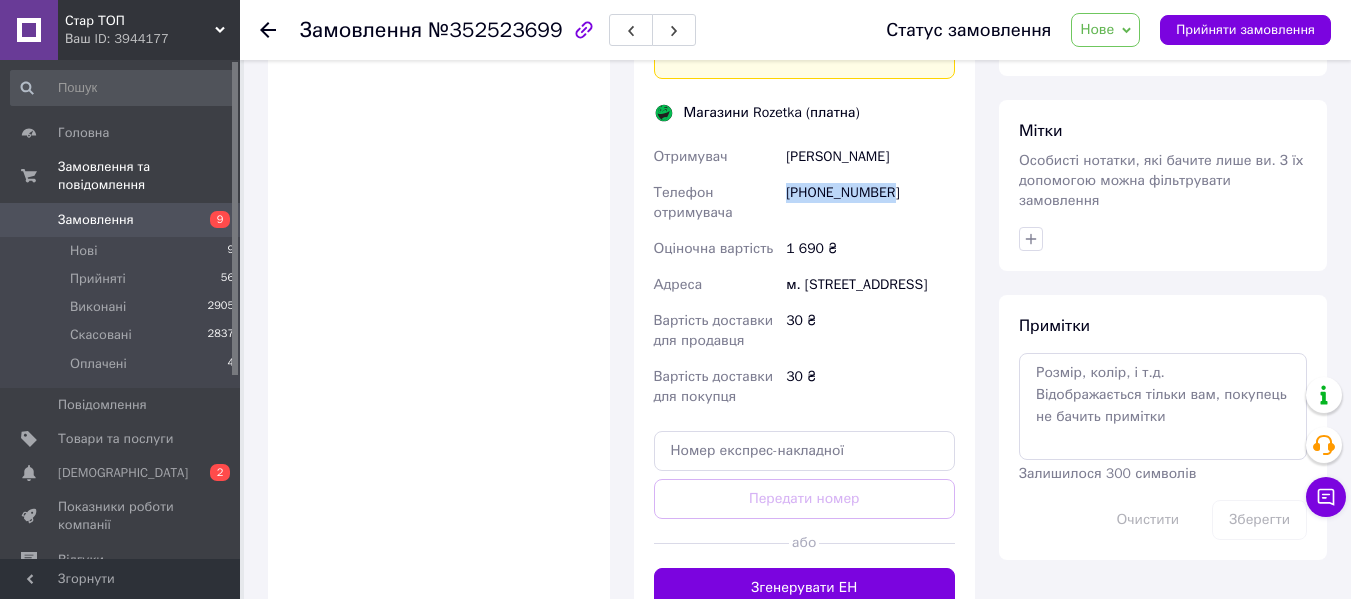 scroll, scrollTop: 800, scrollLeft: 0, axis: vertical 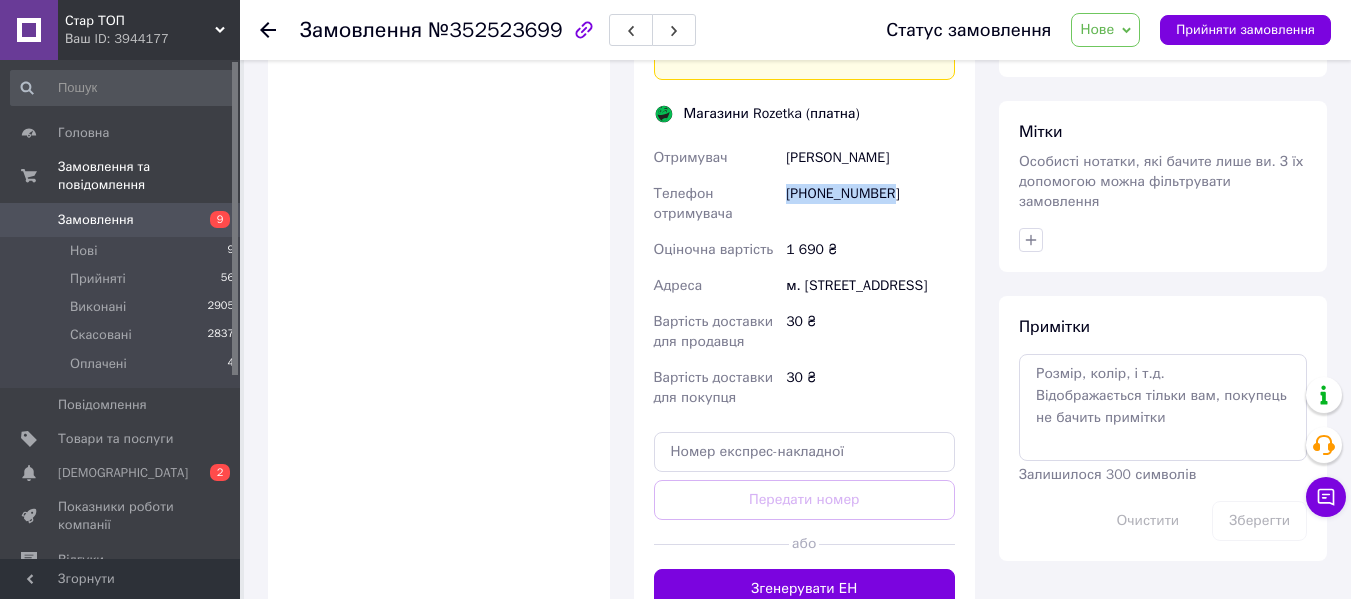 drag, startPoint x: 838, startPoint y: 331, endPoint x: 786, endPoint y: 287, distance: 68.117546 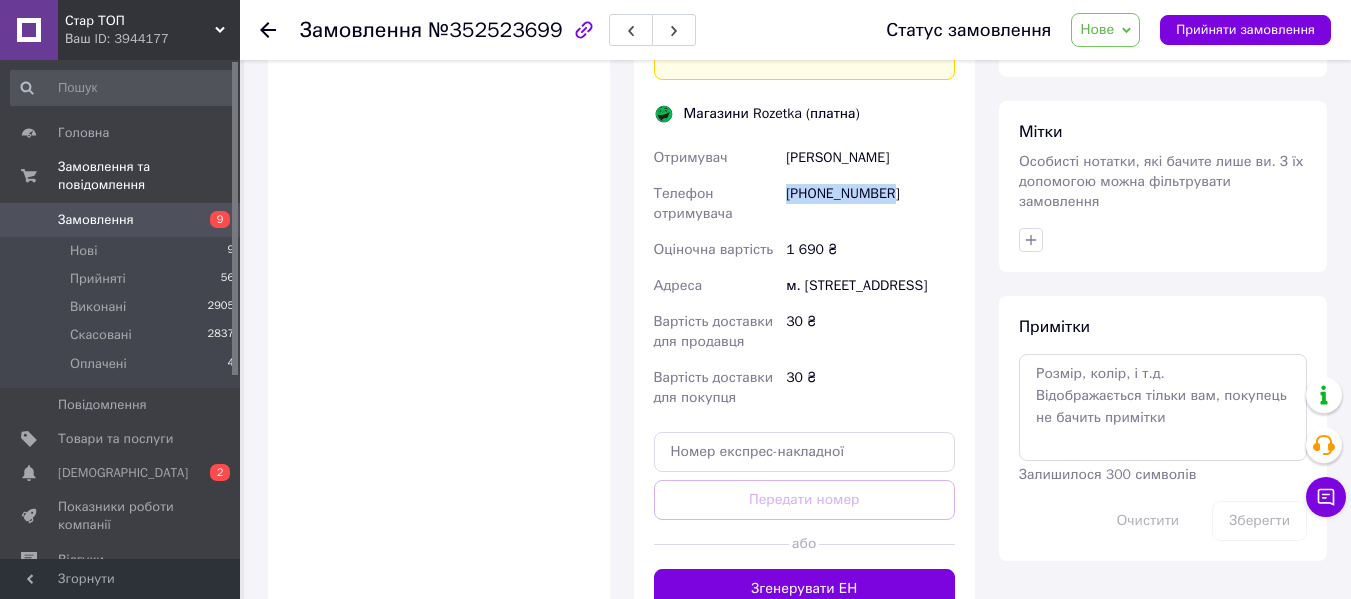 copy on "м. [STREET_ADDRESS]" 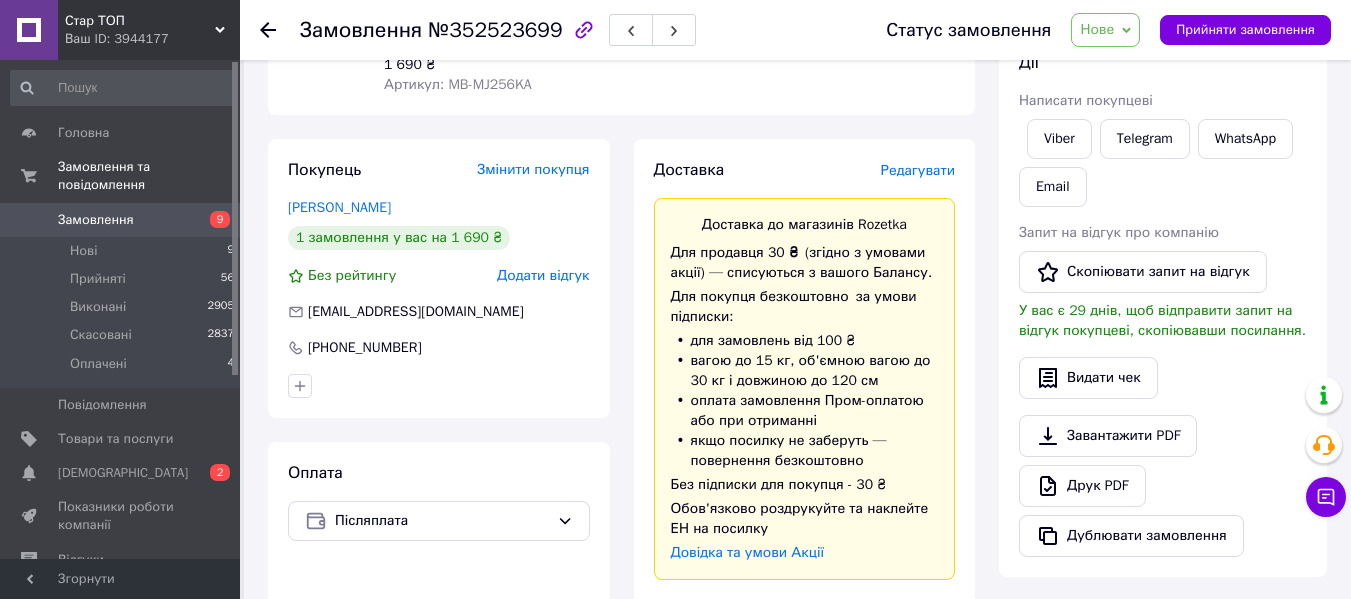 scroll, scrollTop: 700, scrollLeft: 0, axis: vertical 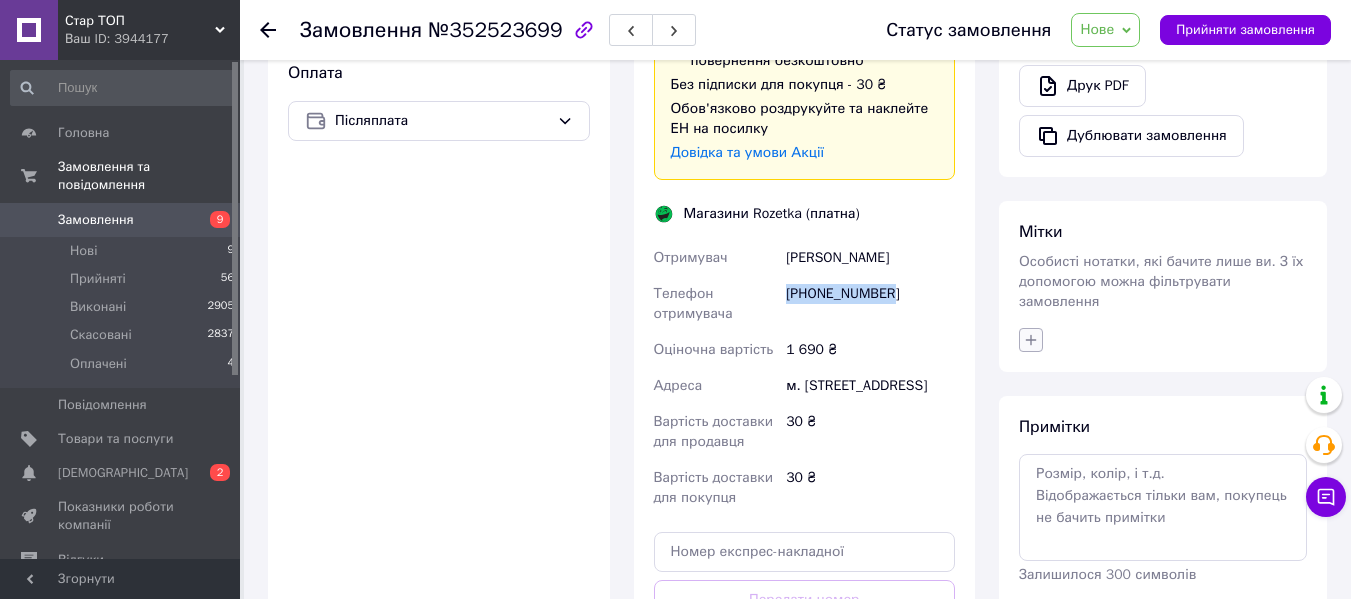 click 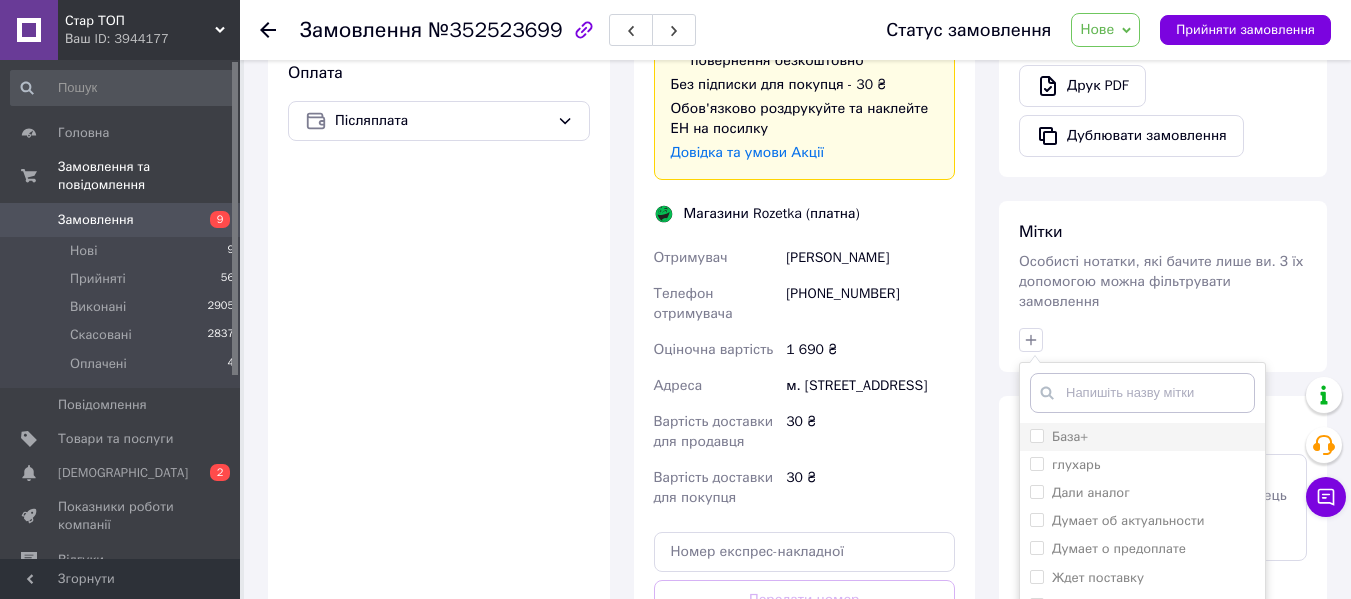 click on "База+" at bounding box center (1036, 435) 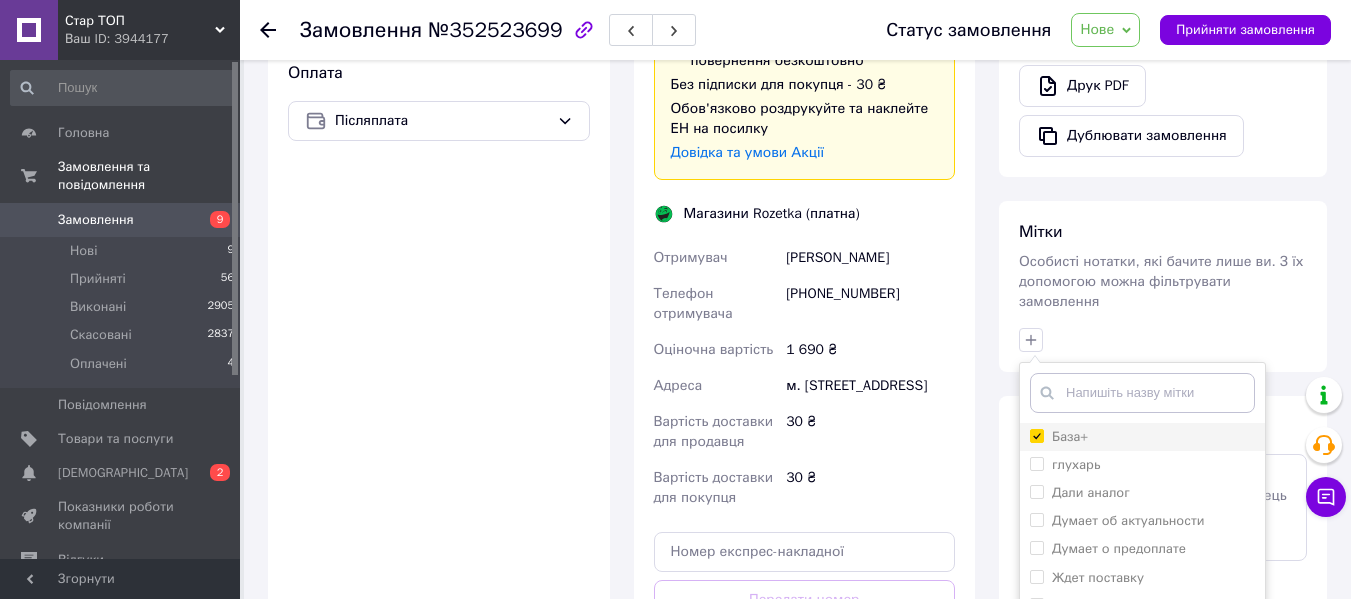 checkbox on "true" 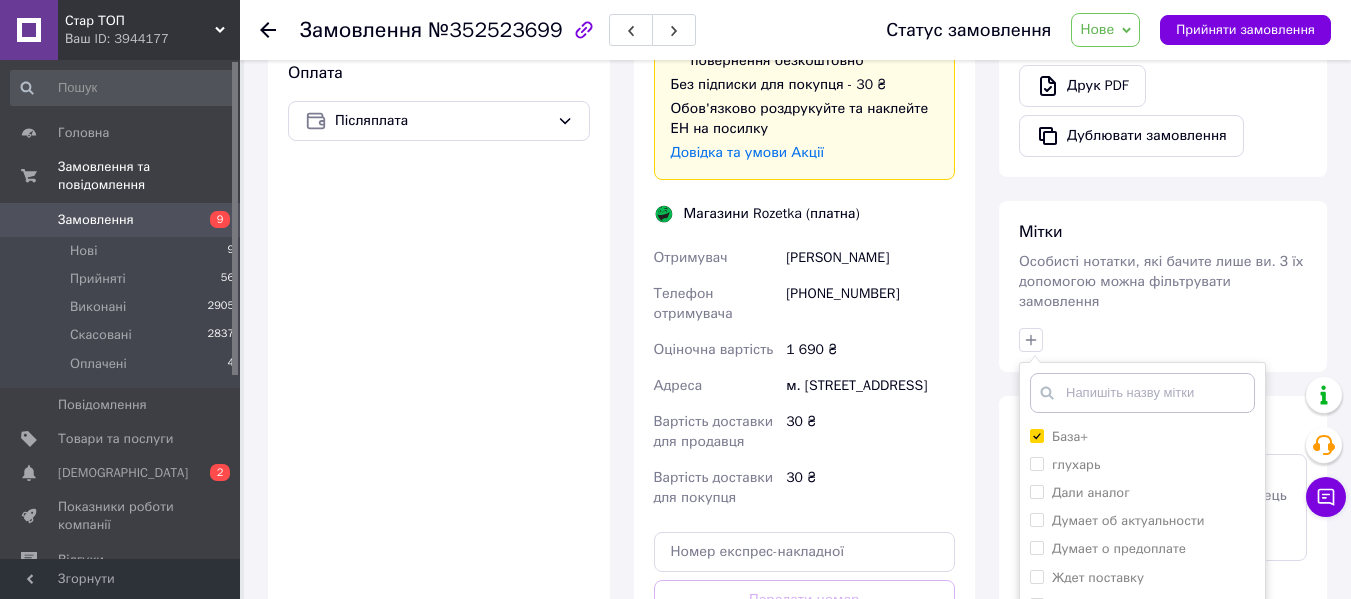 scroll, scrollTop: 1037, scrollLeft: 0, axis: vertical 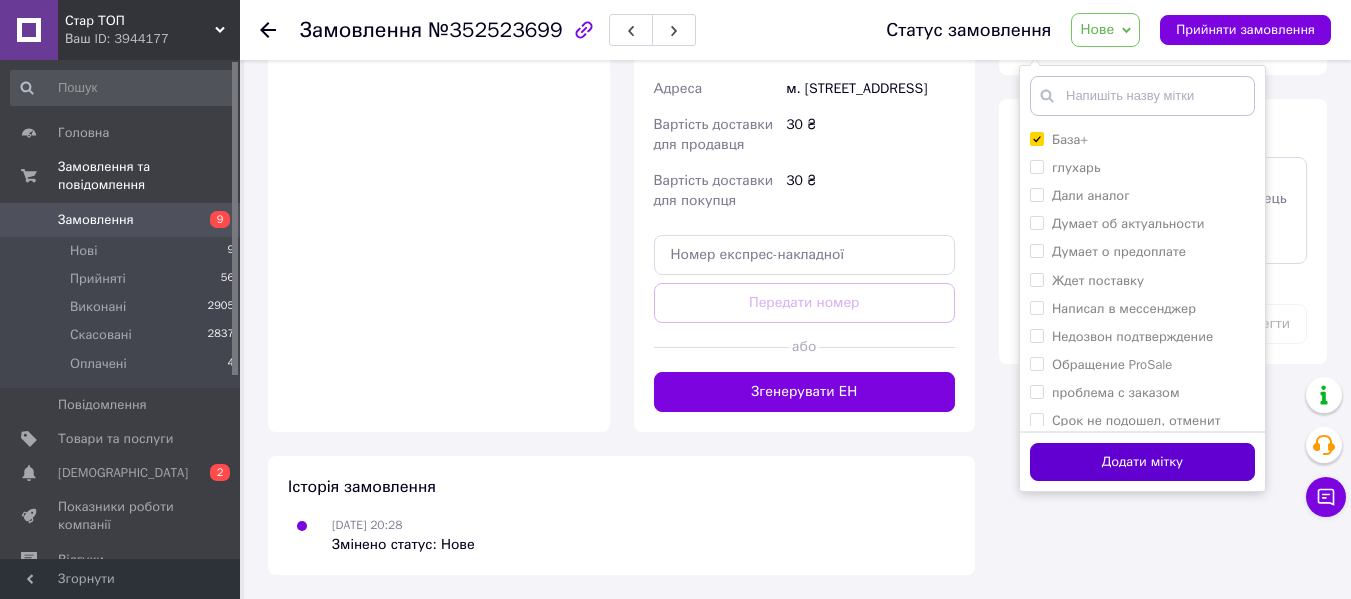 click on "Додати мітку" at bounding box center [1142, 462] 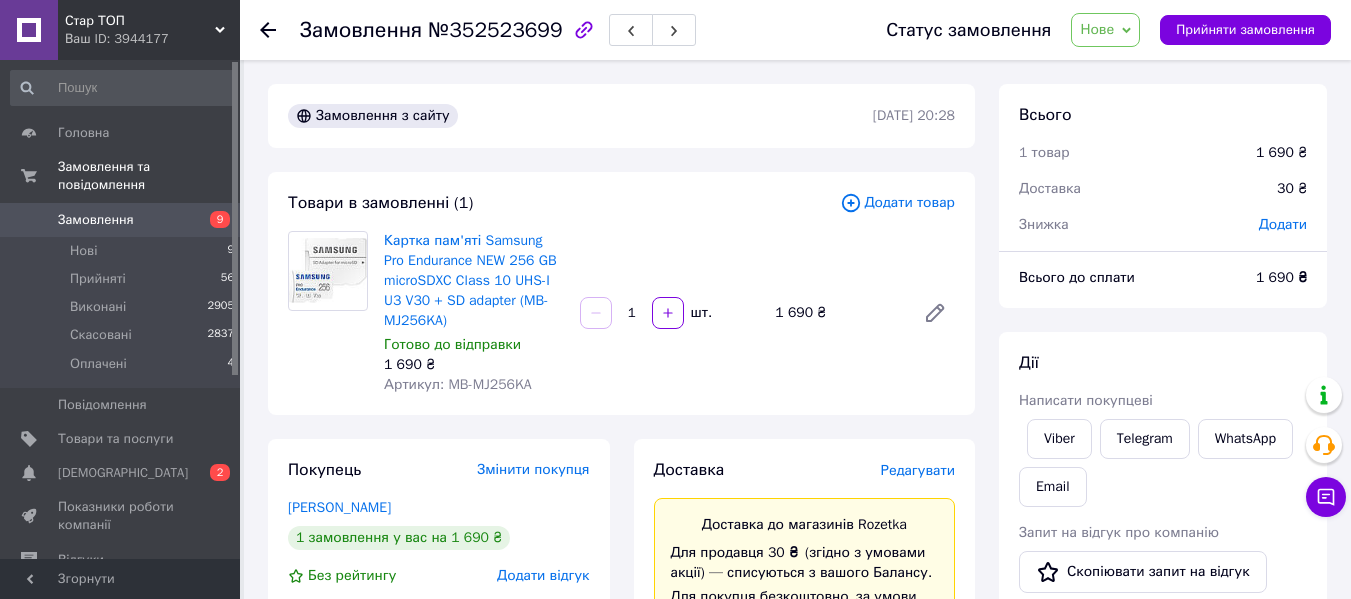 scroll, scrollTop: 400, scrollLeft: 0, axis: vertical 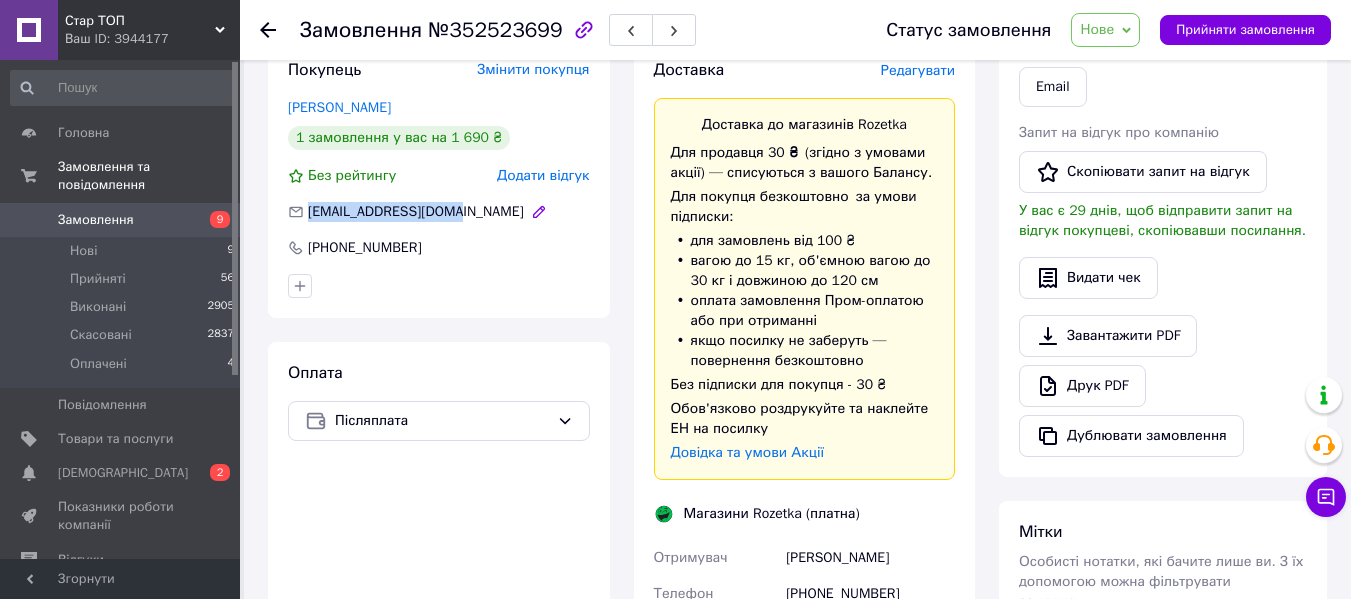 drag, startPoint x: 309, startPoint y: 209, endPoint x: 436, endPoint y: 211, distance: 127.01575 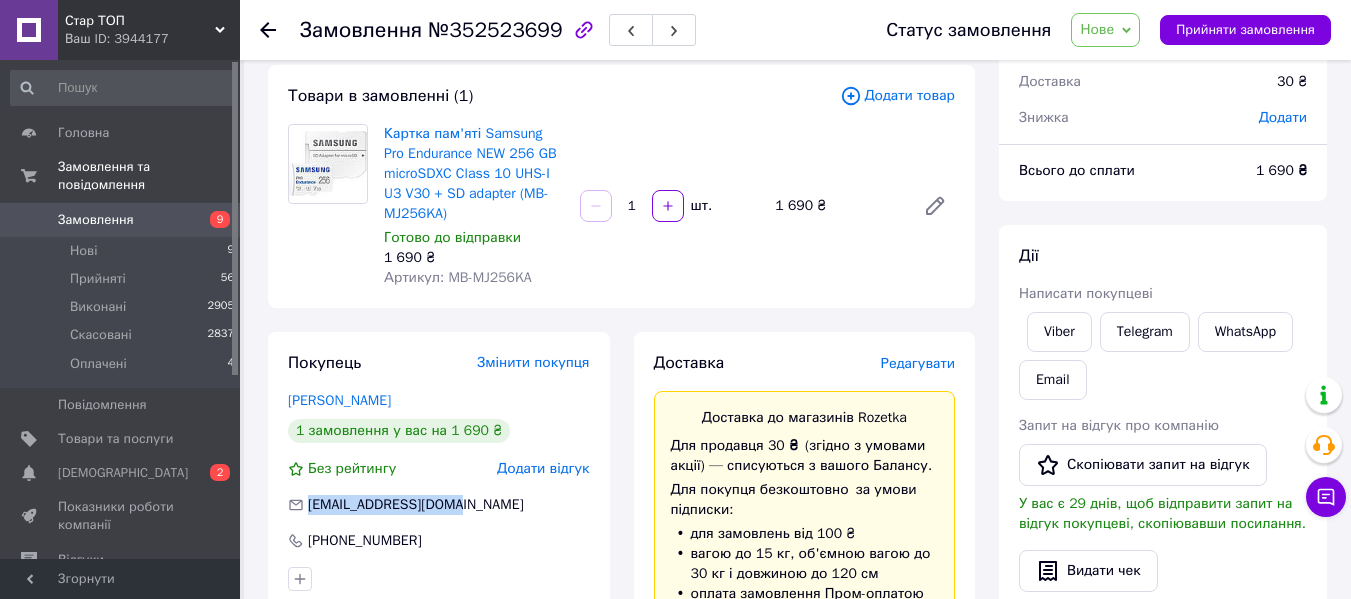 scroll, scrollTop: 100, scrollLeft: 0, axis: vertical 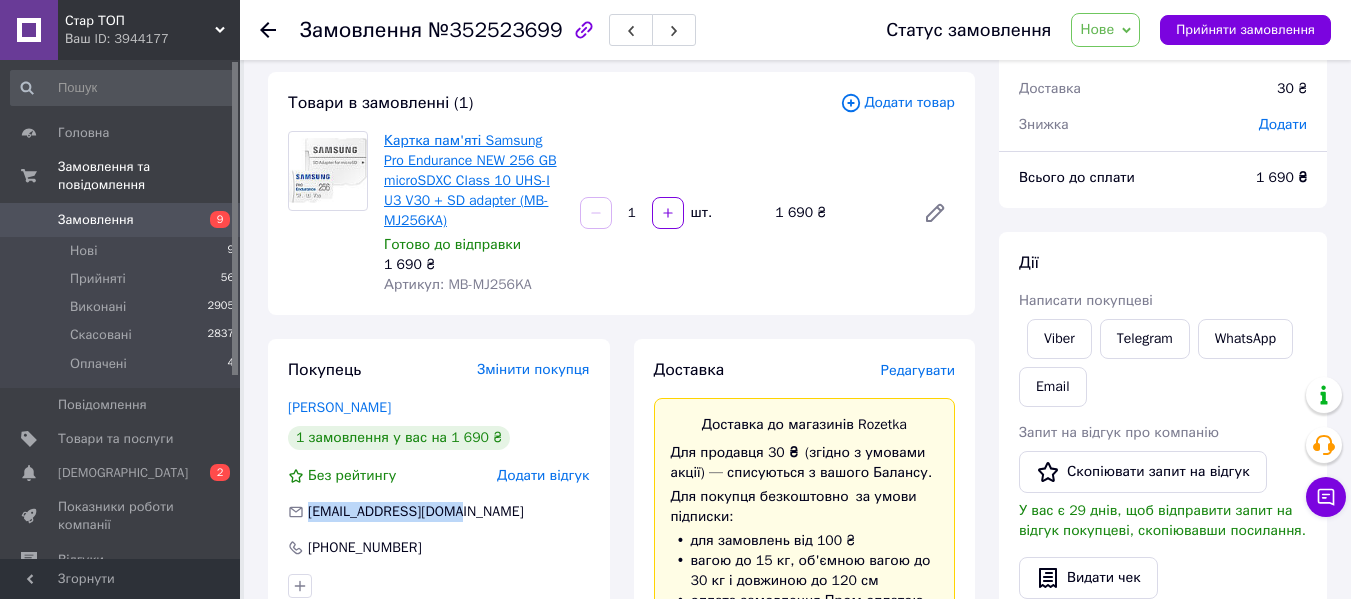 click on "Картка пам'яті Samsung Pro Endurance NEW 256 GB microSDXC Class 10 UHS-I U3 V30 + SD adapter (MB-MJ256KA)" at bounding box center [470, 180] 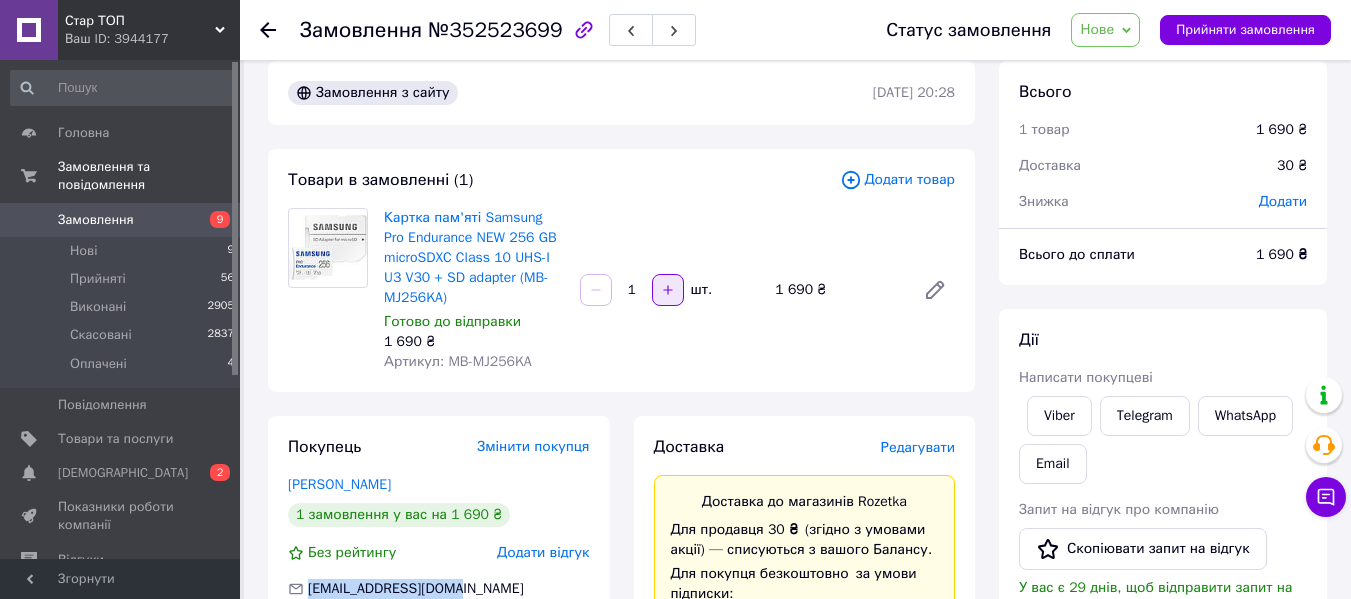 scroll, scrollTop: 0, scrollLeft: 0, axis: both 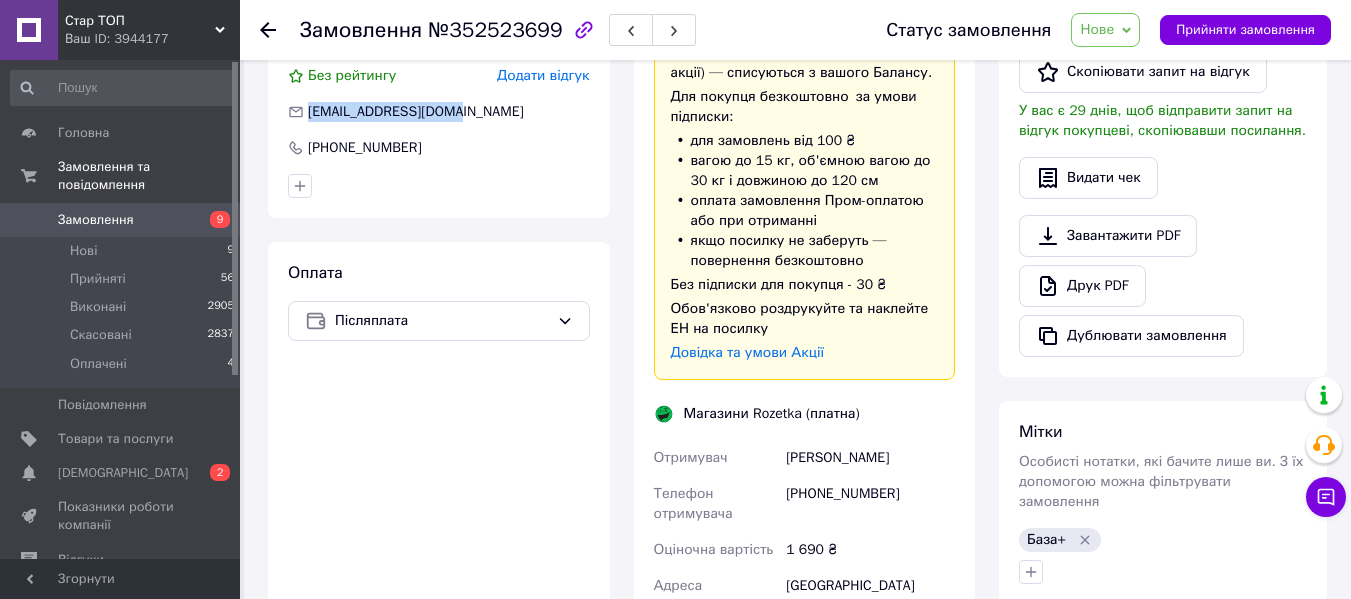 click on "Нове" at bounding box center [1105, 30] 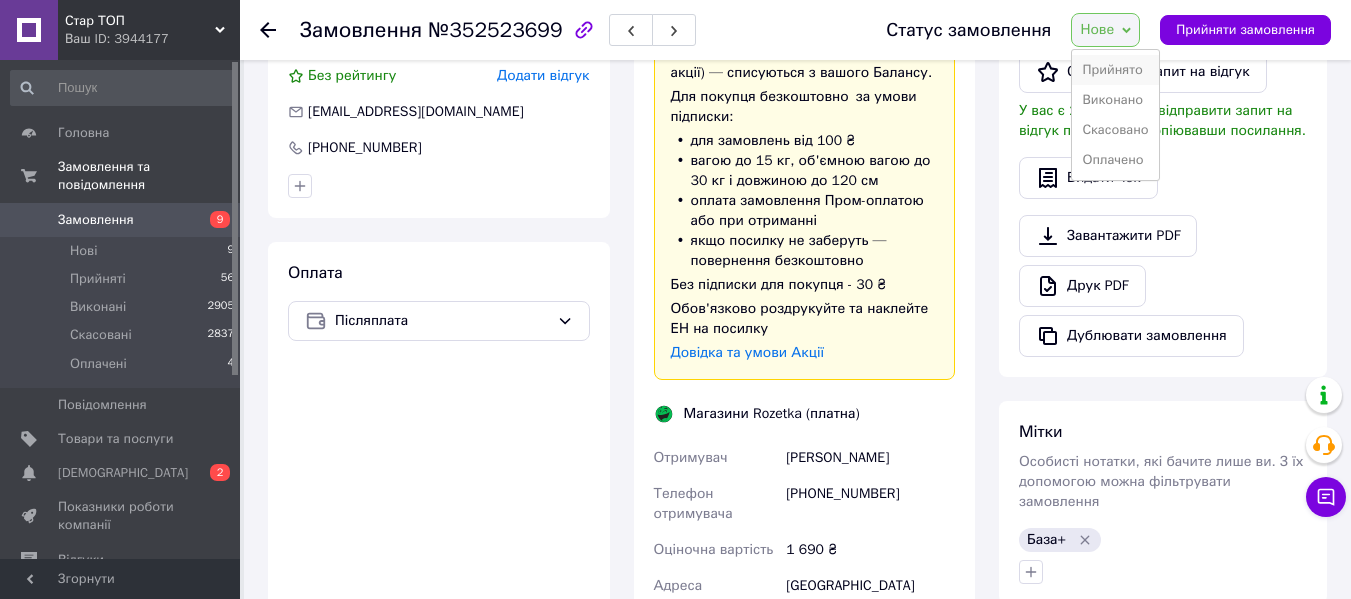 click on "Прийнято" at bounding box center [1115, 70] 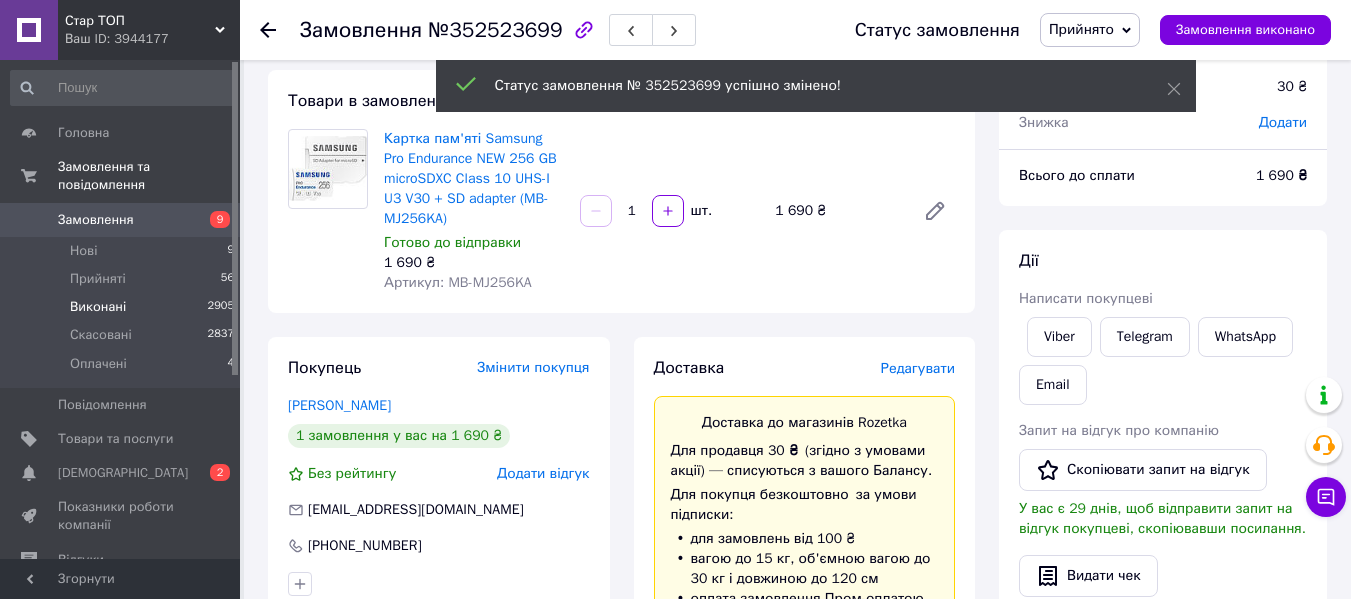 scroll, scrollTop: 100, scrollLeft: 0, axis: vertical 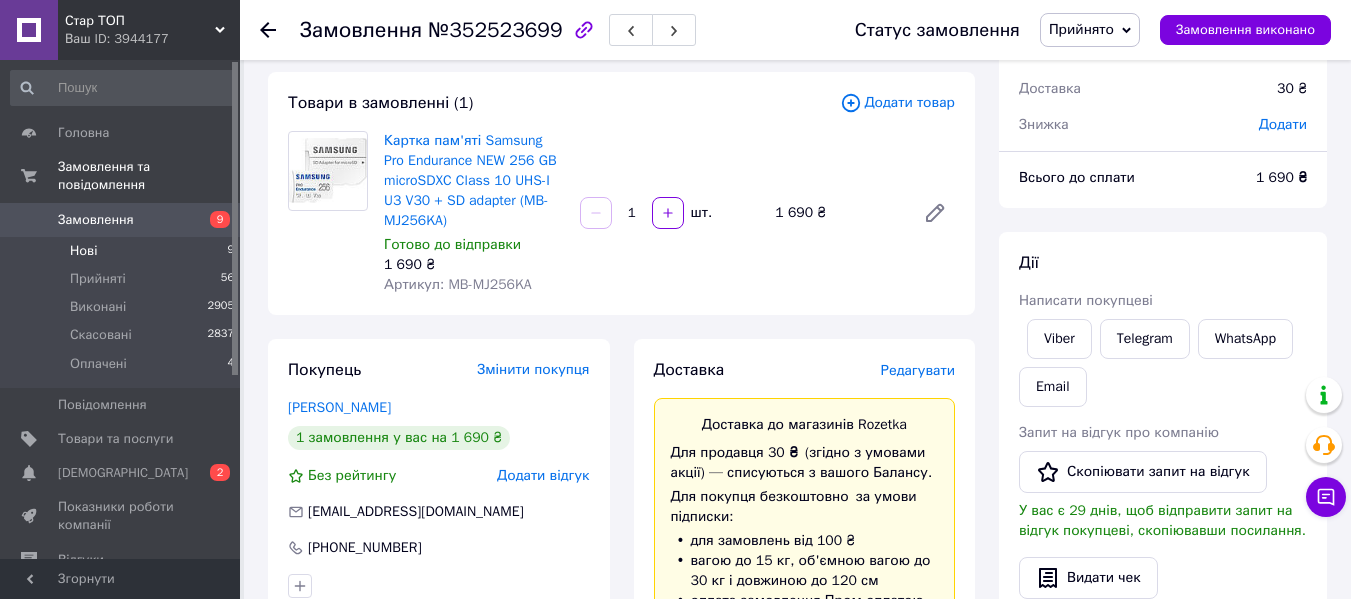 click on "Нові 9" at bounding box center [123, 251] 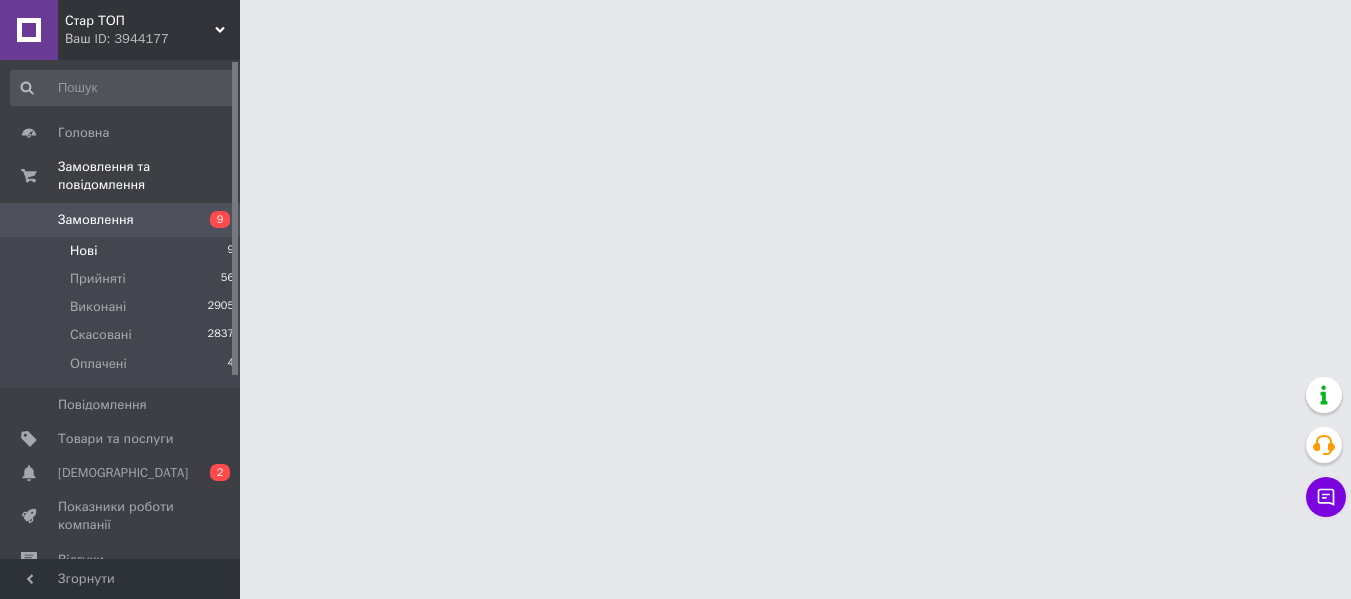 scroll, scrollTop: 0, scrollLeft: 0, axis: both 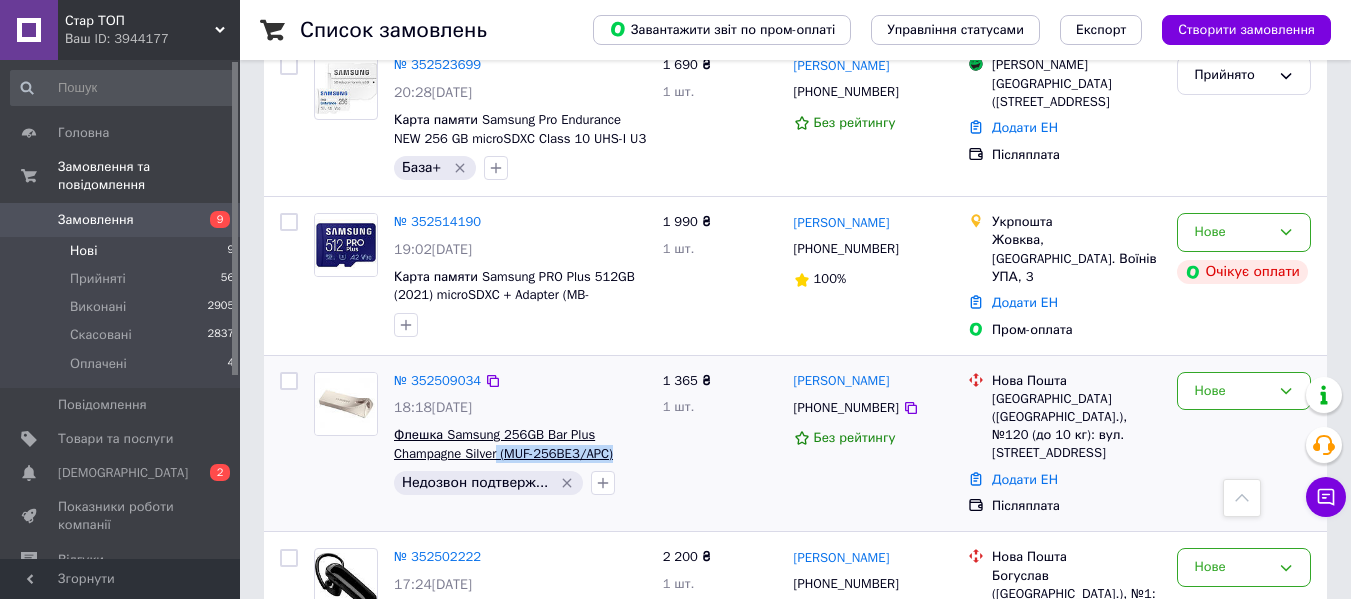 drag, startPoint x: 614, startPoint y: 361, endPoint x: 498, endPoint y: 364, distance: 116.03879 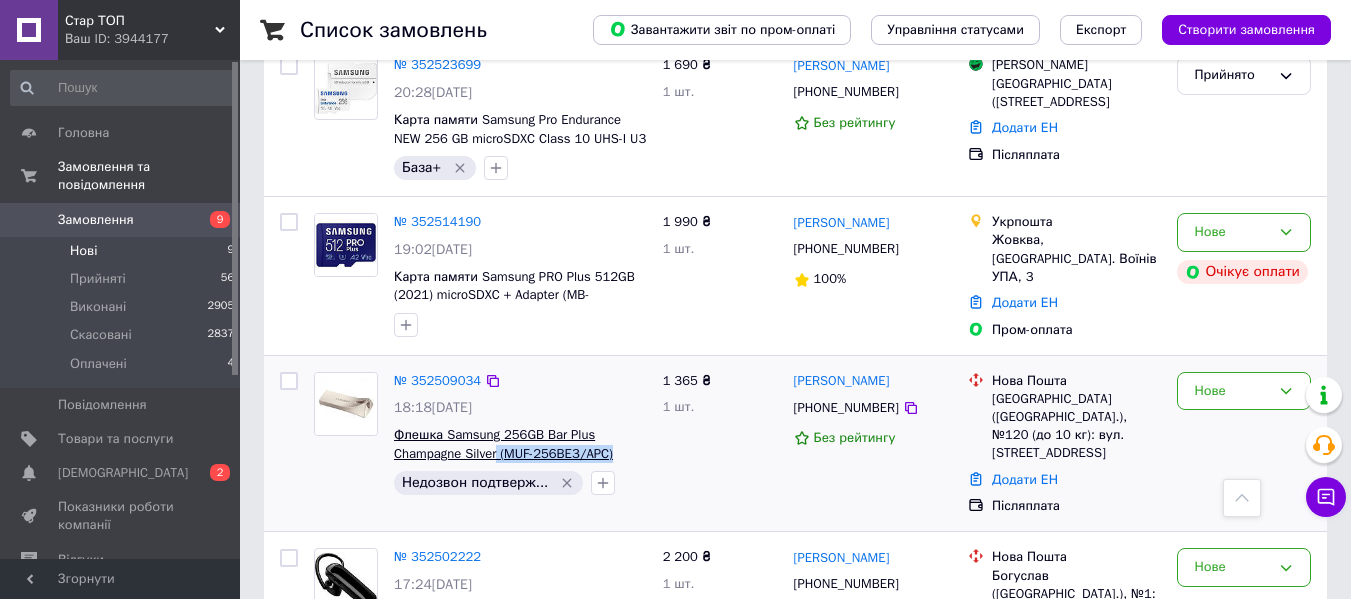 copy on "(MUF-256BE3/APC)" 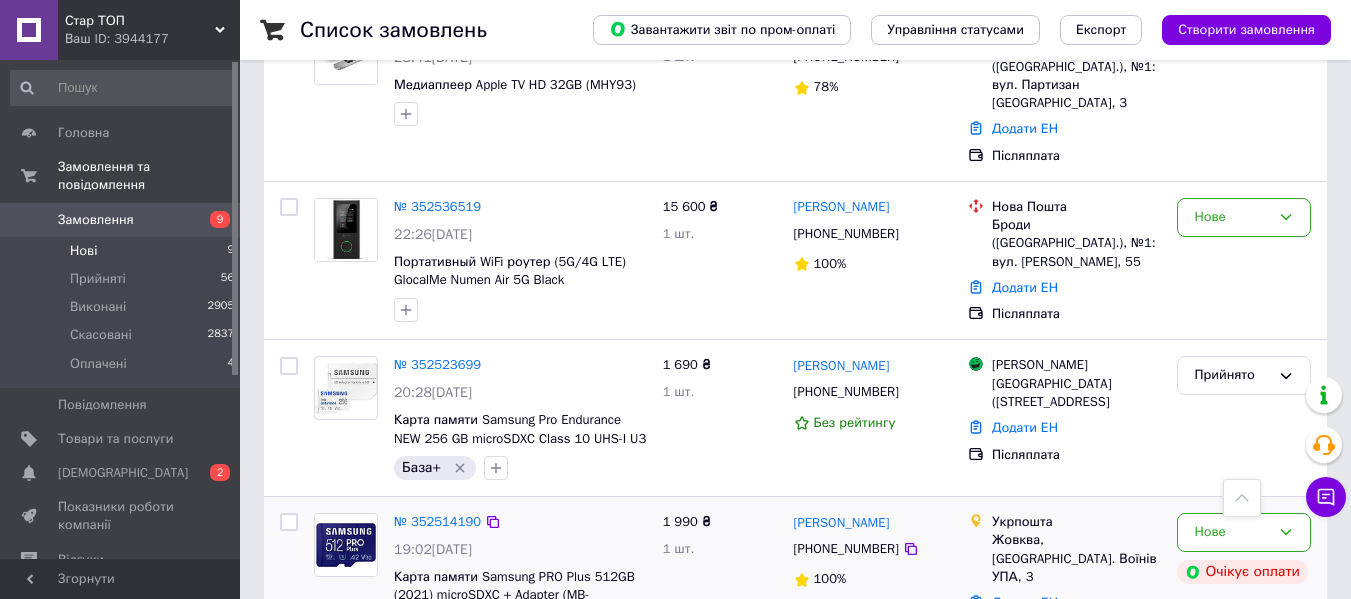 scroll, scrollTop: 712, scrollLeft: 0, axis: vertical 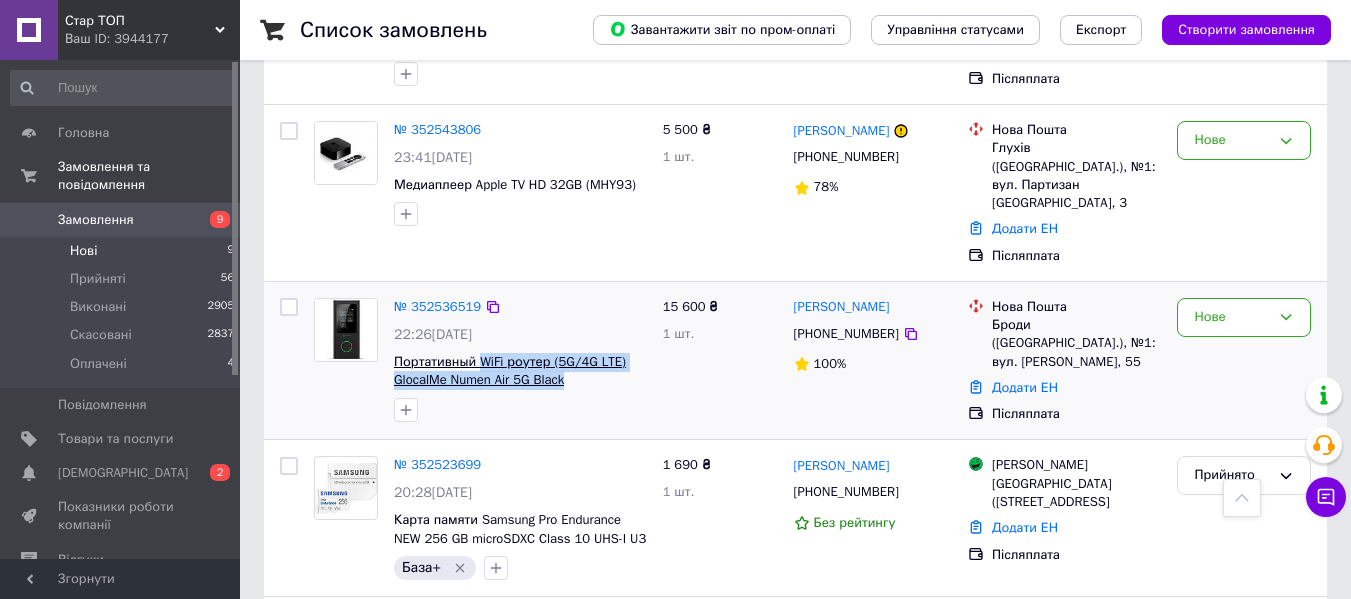 drag, startPoint x: 578, startPoint y: 294, endPoint x: 480, endPoint y: 277, distance: 99.46356 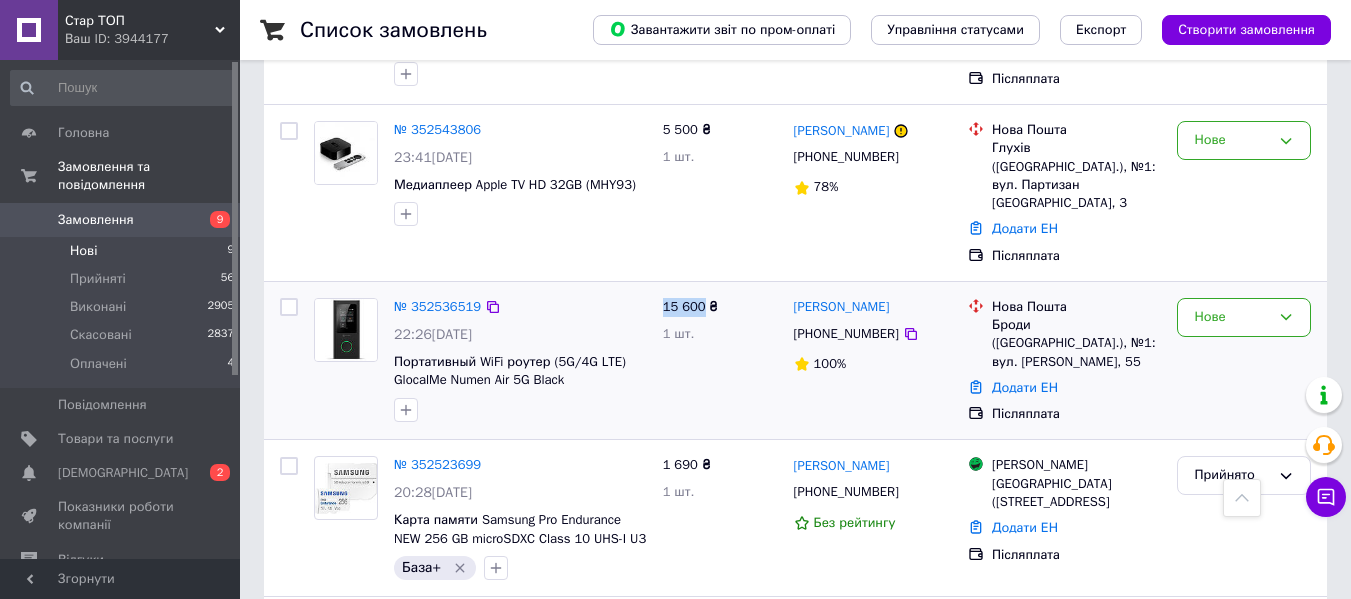 drag, startPoint x: 665, startPoint y: 214, endPoint x: 702, endPoint y: 217, distance: 37.12142 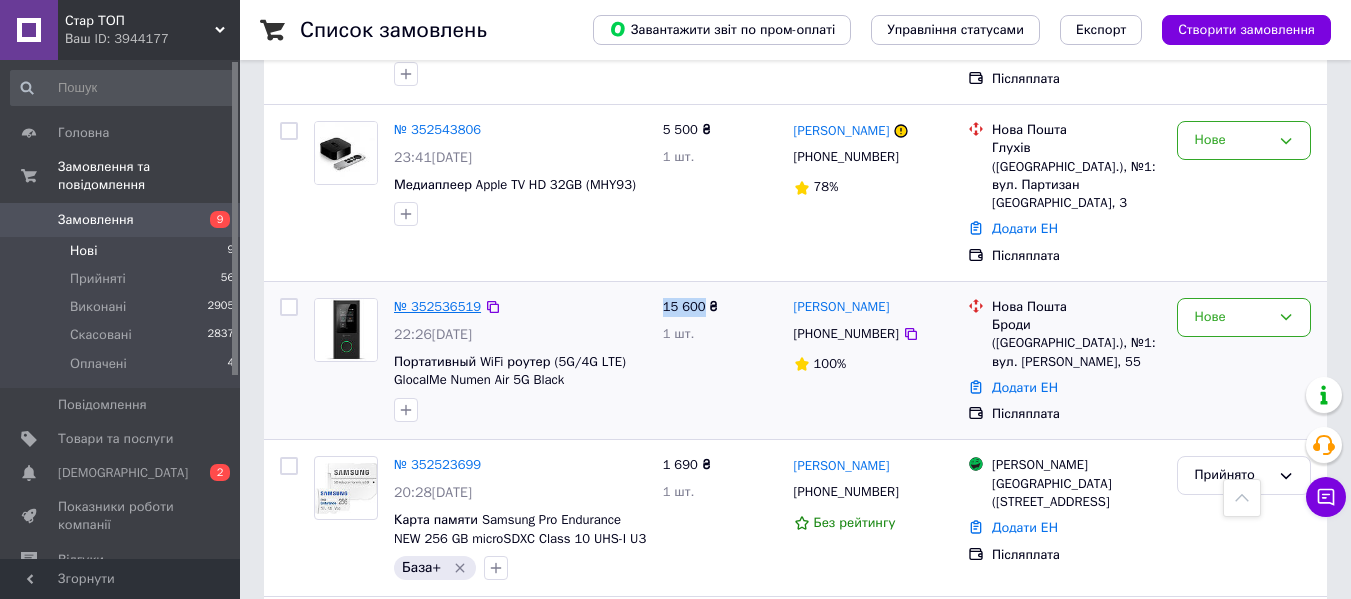 click on "№ 352536519" at bounding box center (437, 306) 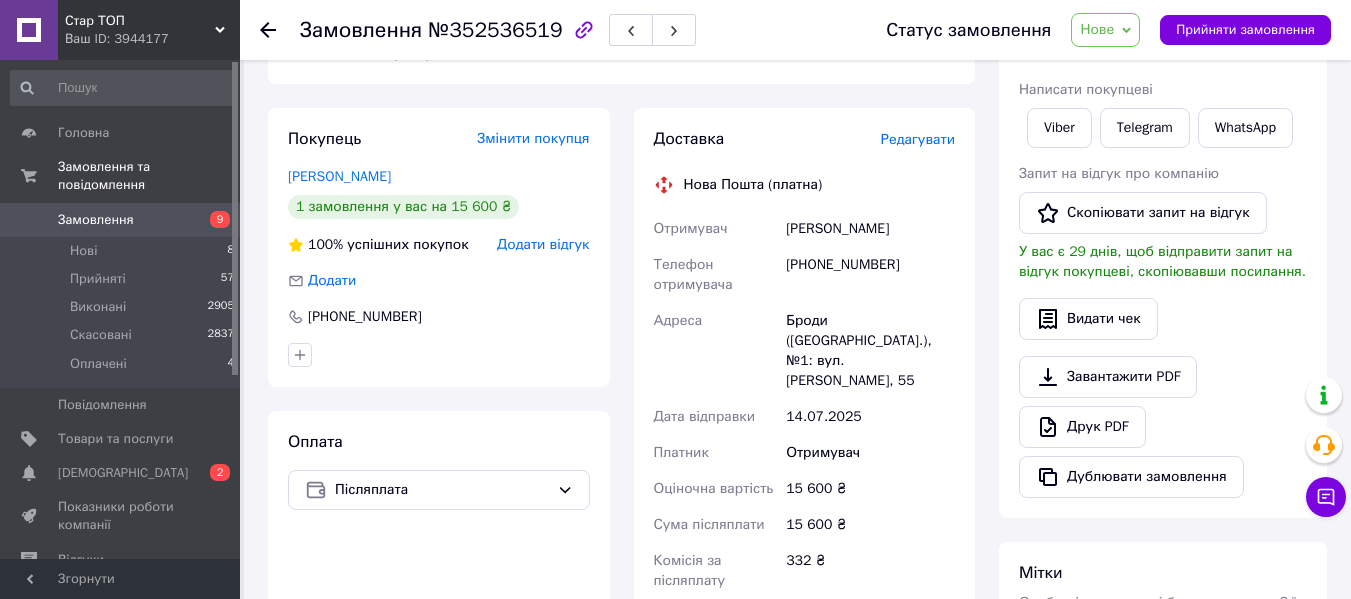 scroll, scrollTop: 112, scrollLeft: 0, axis: vertical 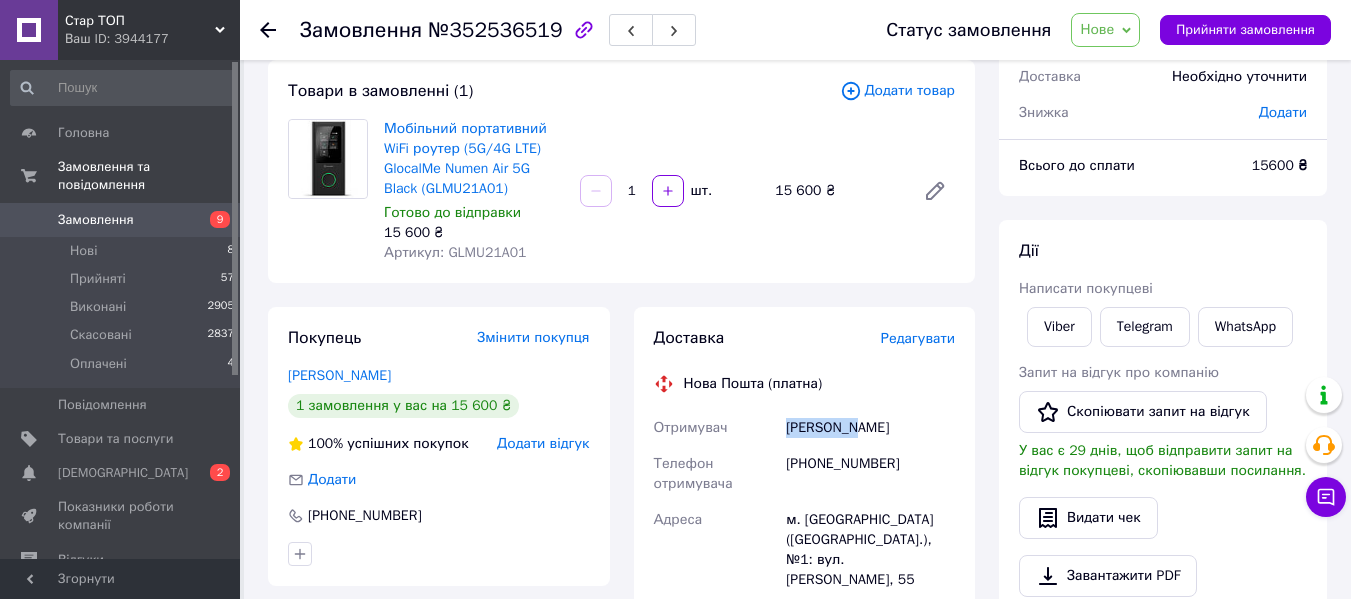 drag, startPoint x: 786, startPoint y: 427, endPoint x: 857, endPoint y: 434, distance: 71.34424 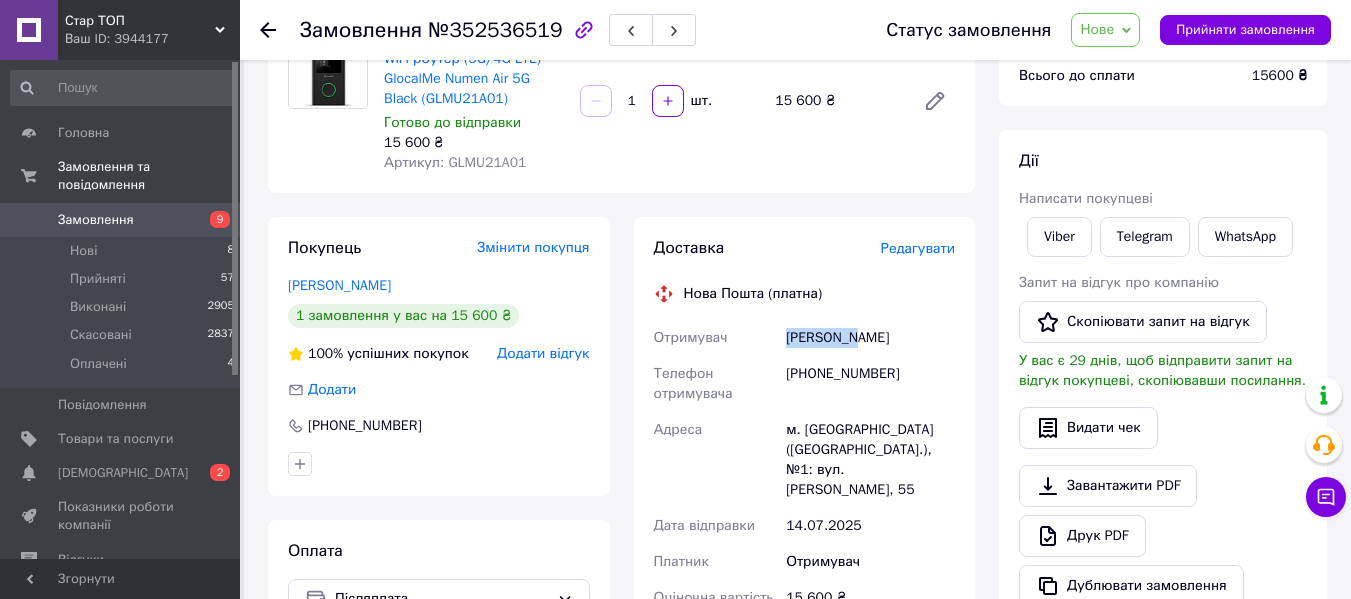 scroll, scrollTop: 312, scrollLeft: 0, axis: vertical 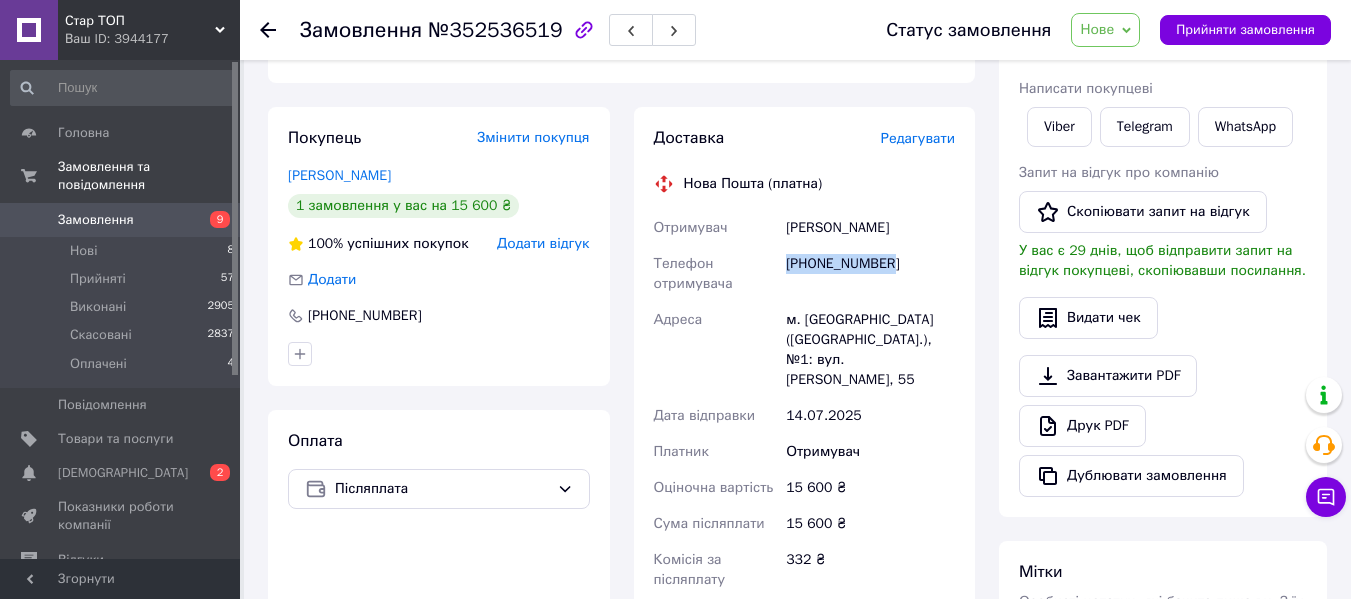 drag, startPoint x: 790, startPoint y: 262, endPoint x: 897, endPoint y: 270, distance: 107.298645 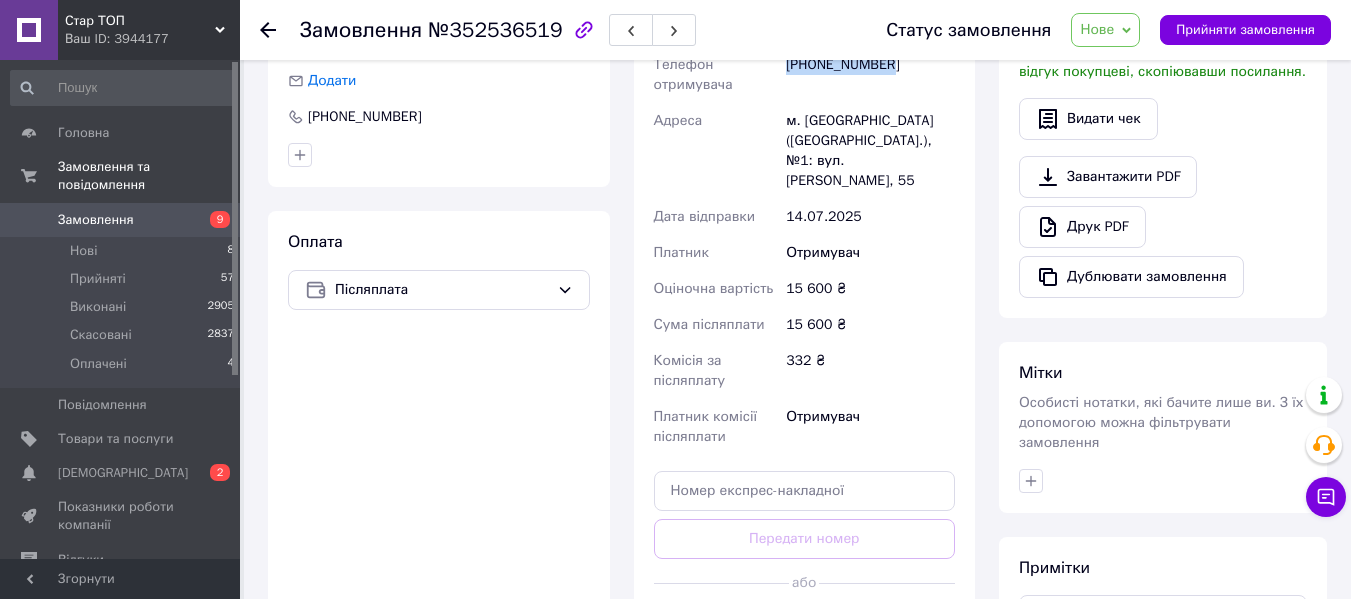 scroll, scrollTop: 512, scrollLeft: 0, axis: vertical 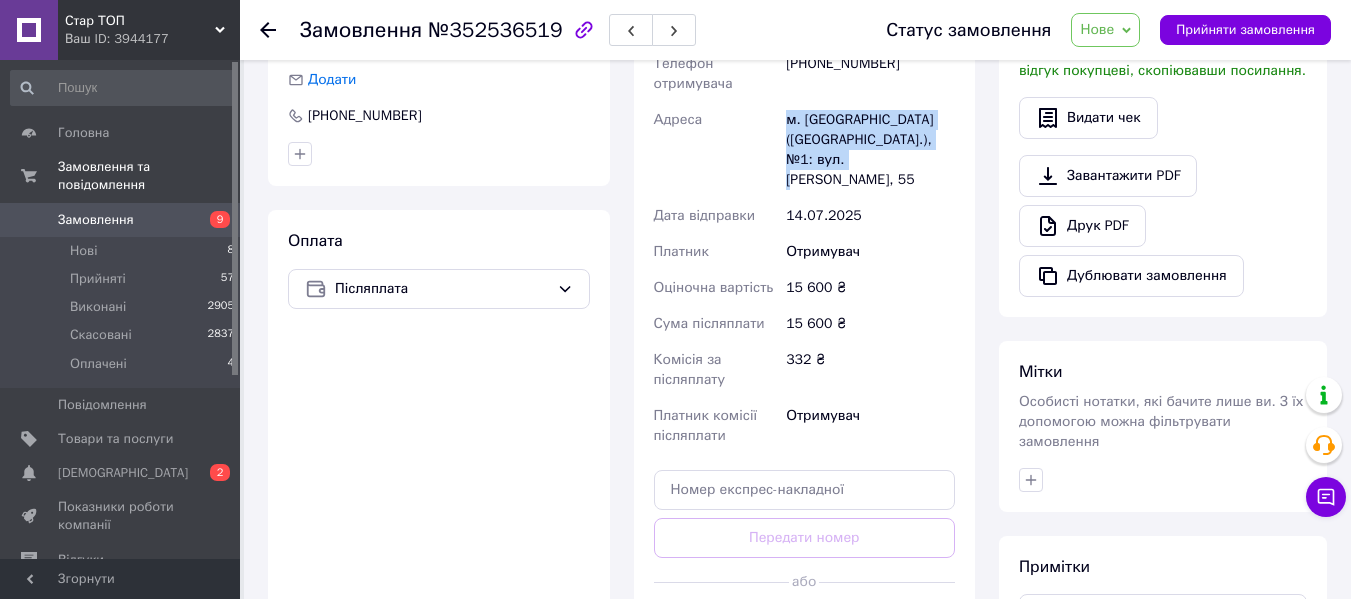 drag, startPoint x: 963, startPoint y: 146, endPoint x: 781, endPoint y: 125, distance: 183.20753 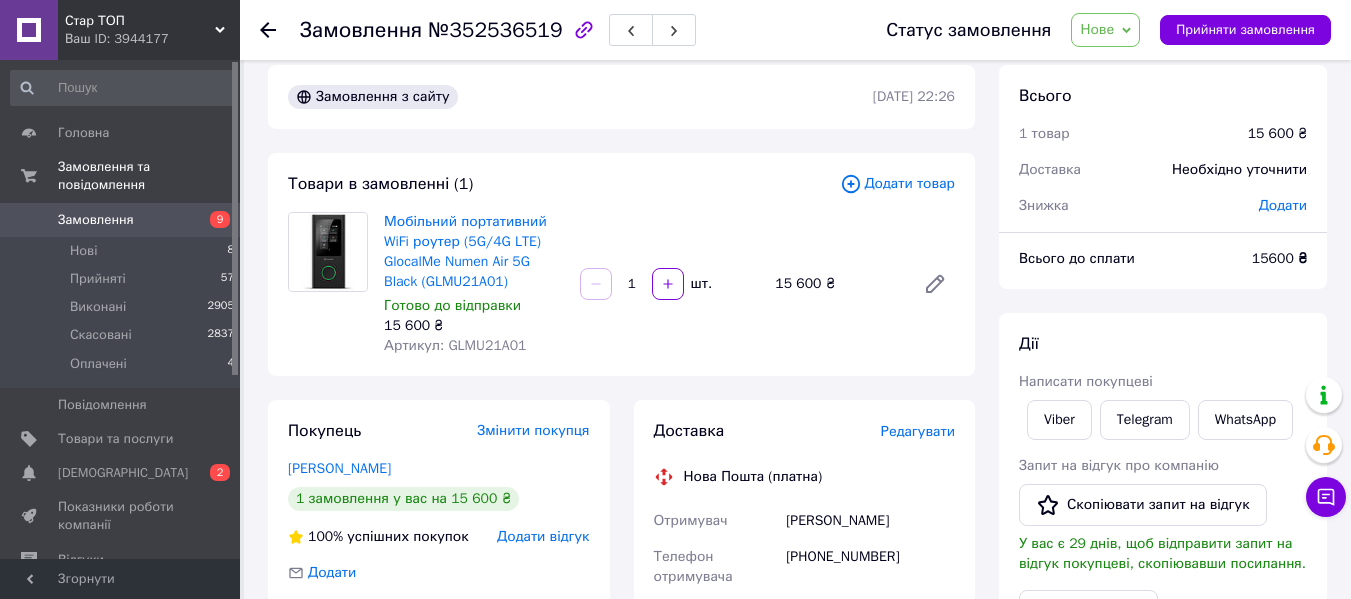 scroll, scrollTop: 0, scrollLeft: 0, axis: both 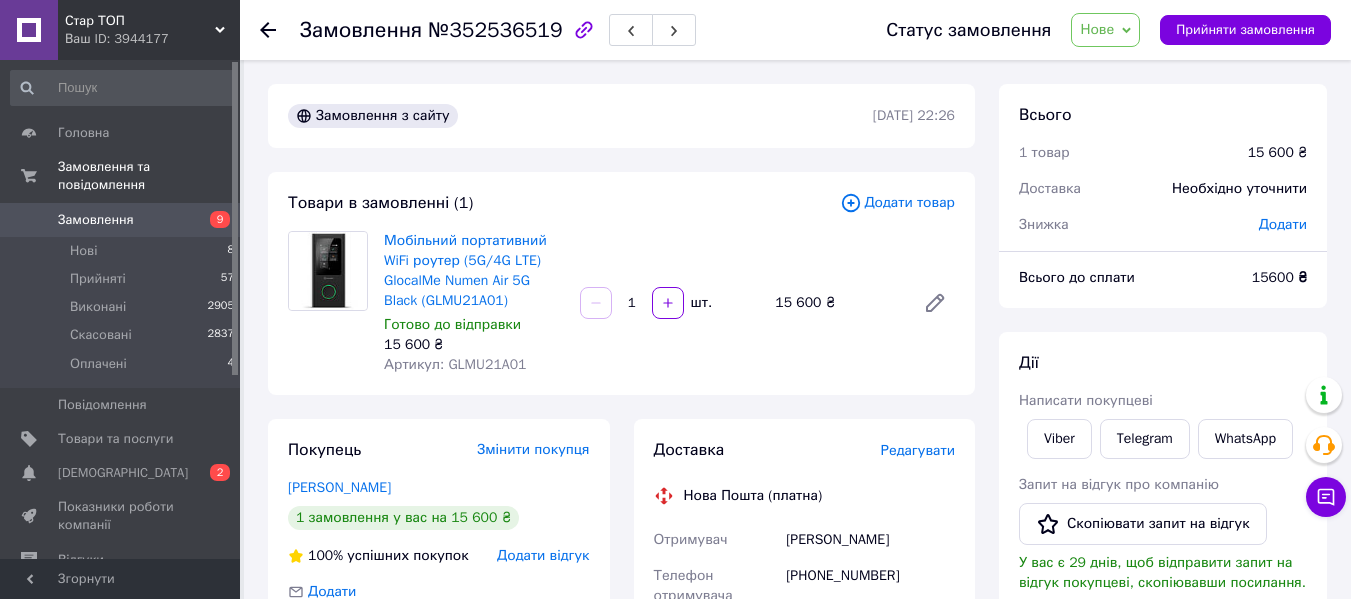 click on "Нове" at bounding box center (1105, 30) 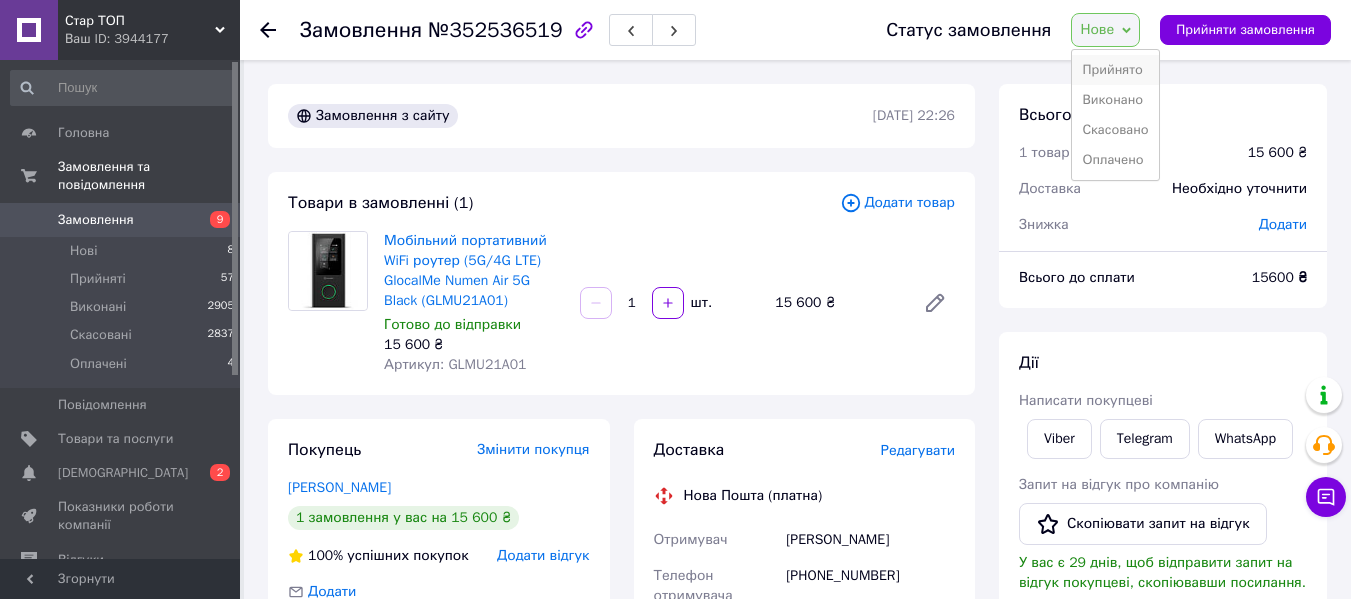 click on "Прийнято" at bounding box center [1115, 70] 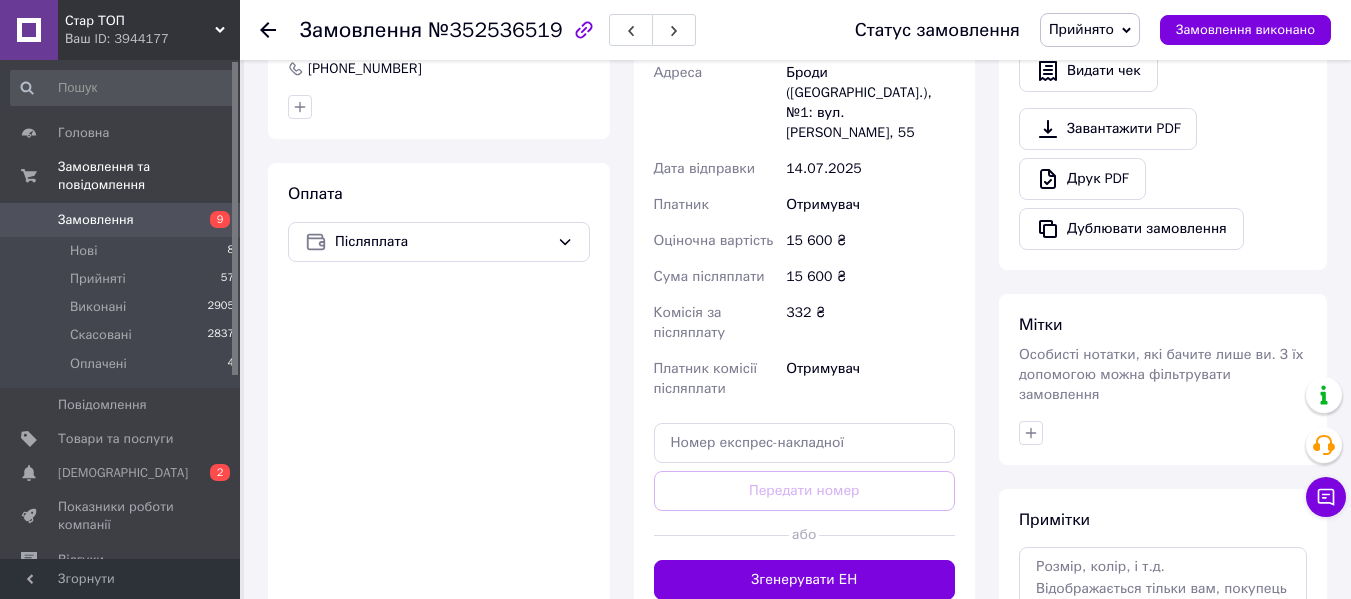 scroll, scrollTop: 718, scrollLeft: 0, axis: vertical 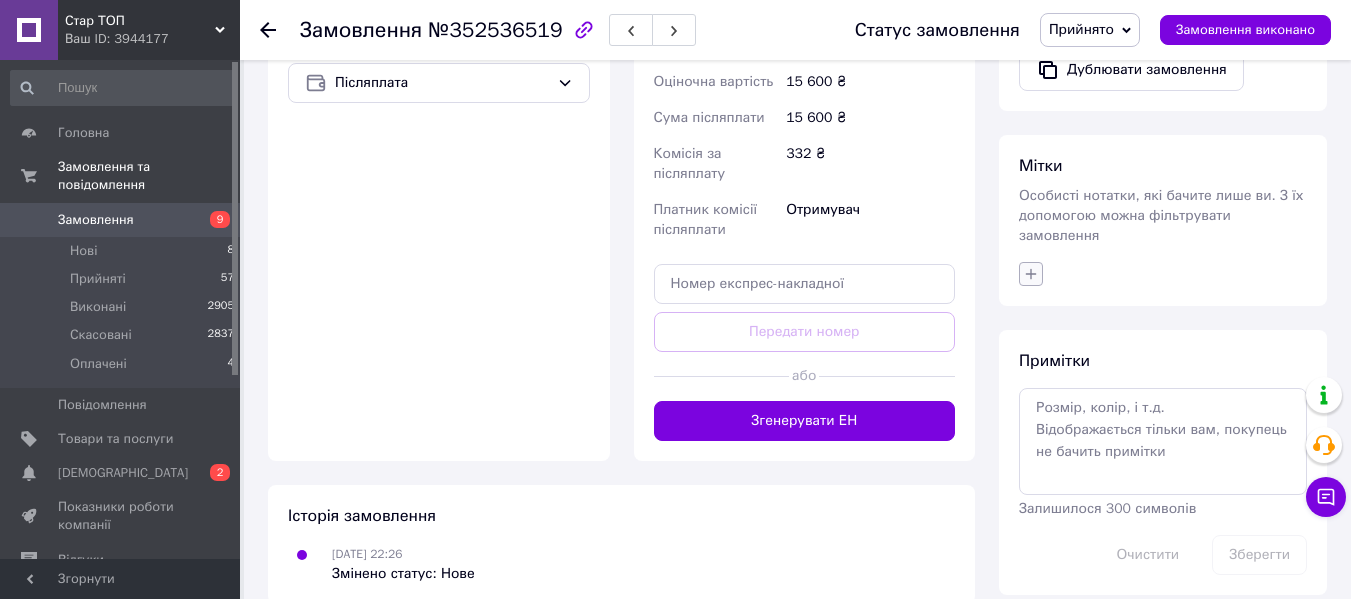 drag, startPoint x: 1023, startPoint y: 247, endPoint x: 1033, endPoint y: 257, distance: 14.142136 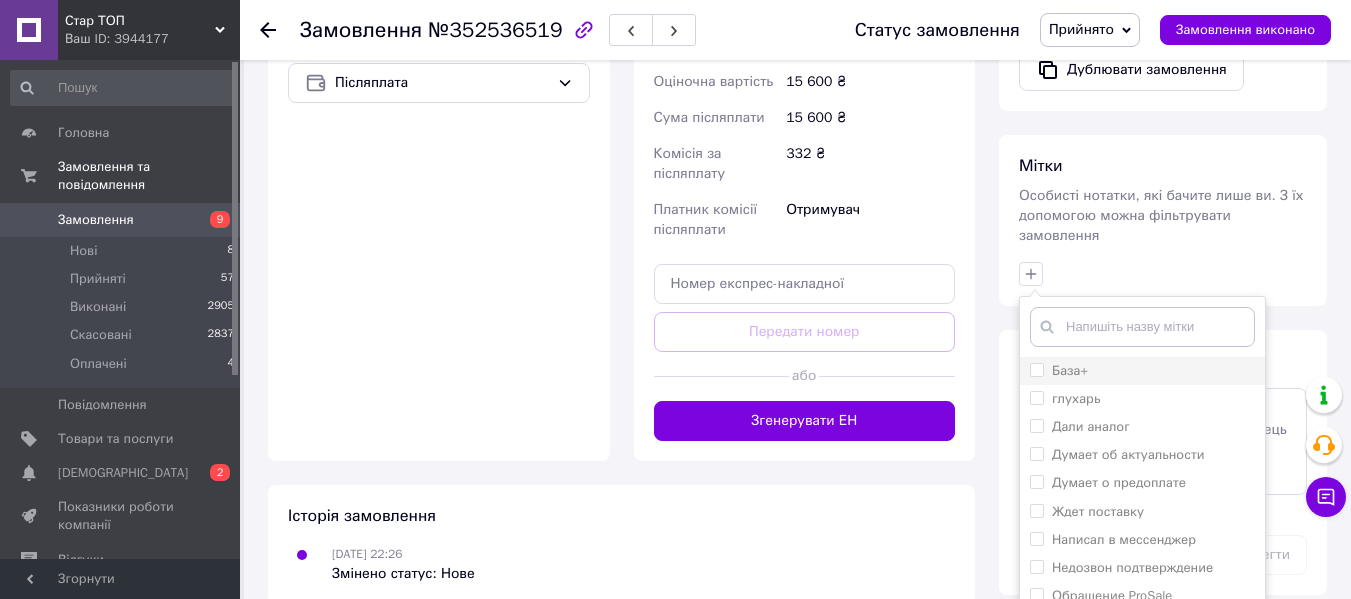 click on "База+" at bounding box center (1036, 369) 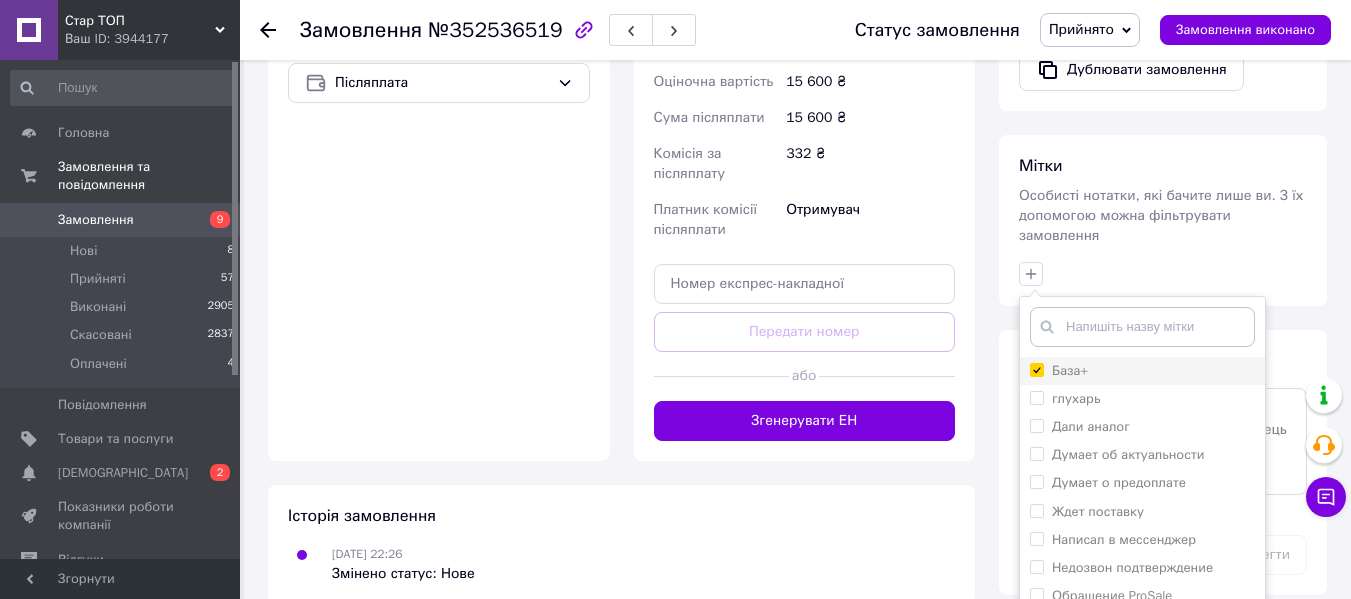 checkbox on "true" 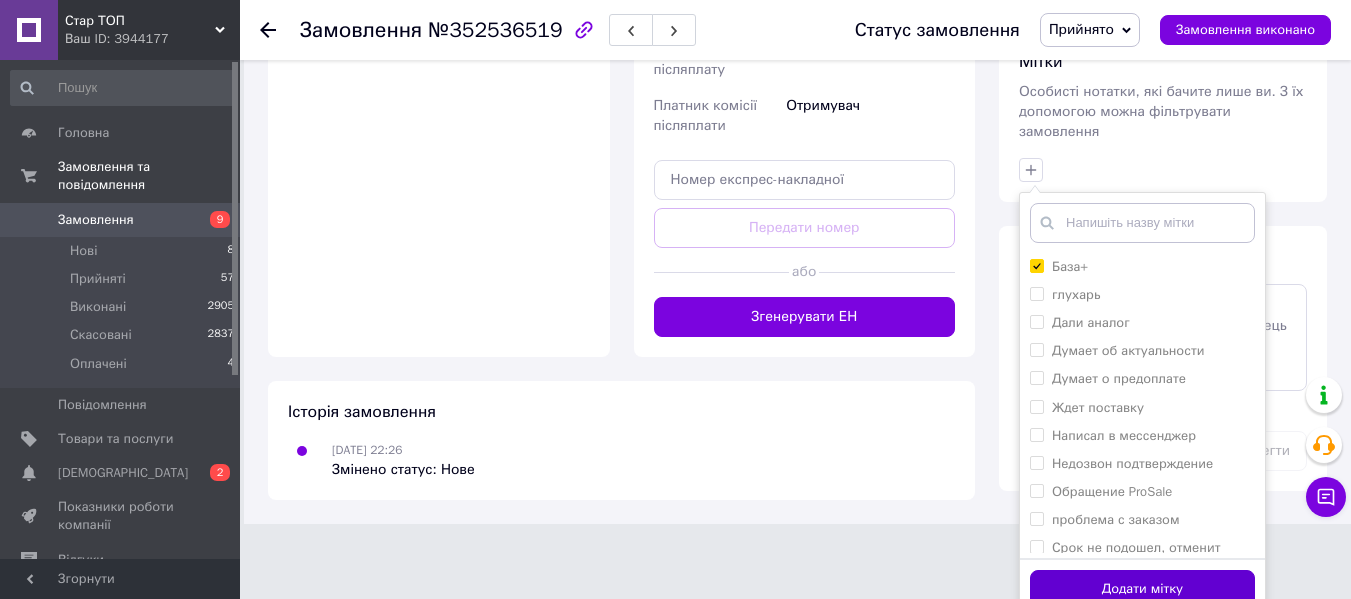 click on "Додати мітку" at bounding box center [1142, 589] 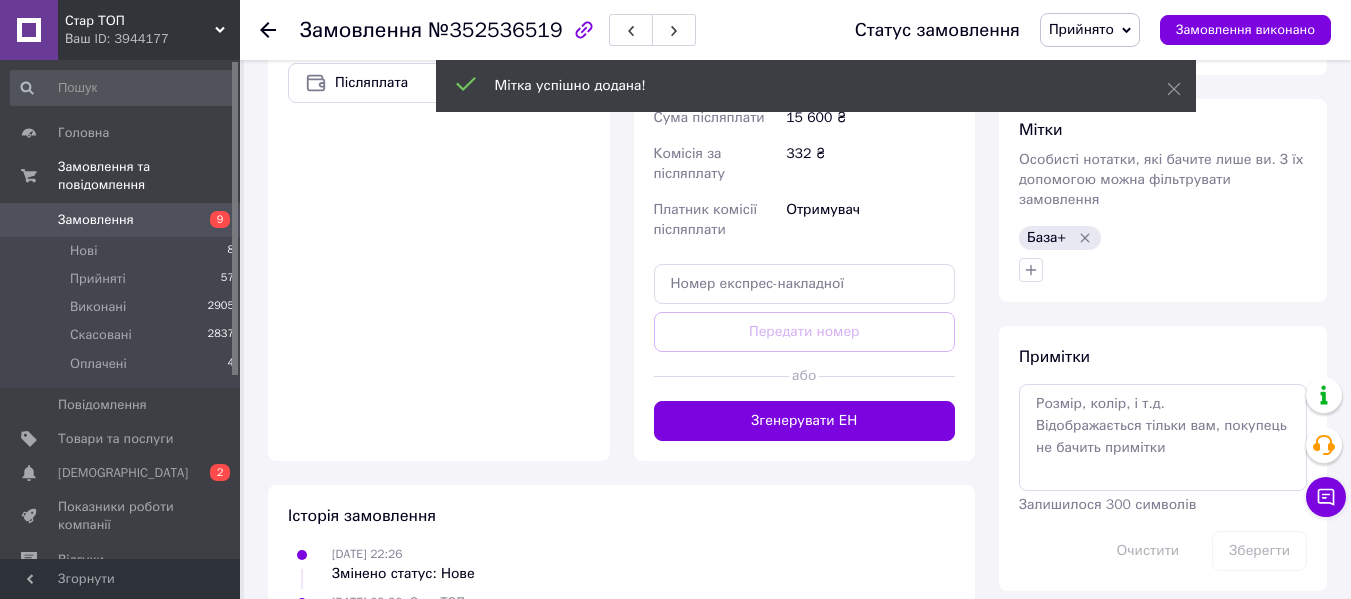 scroll, scrollTop: 803, scrollLeft: 0, axis: vertical 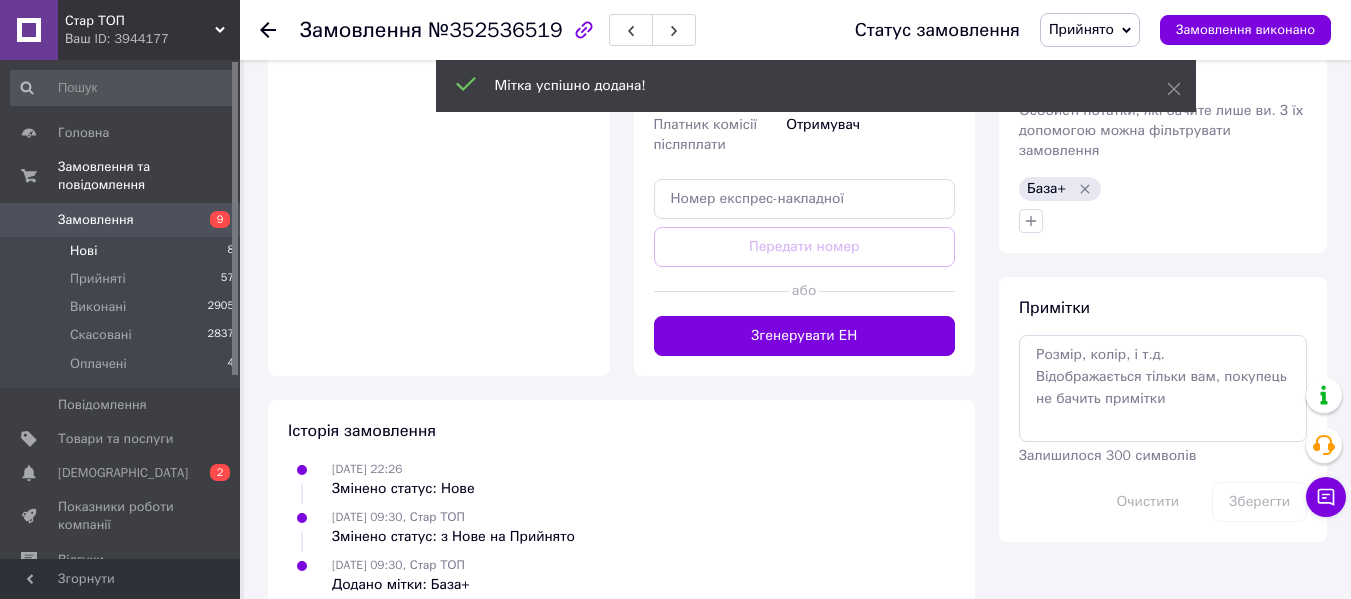 click on "Нові 8" at bounding box center (123, 251) 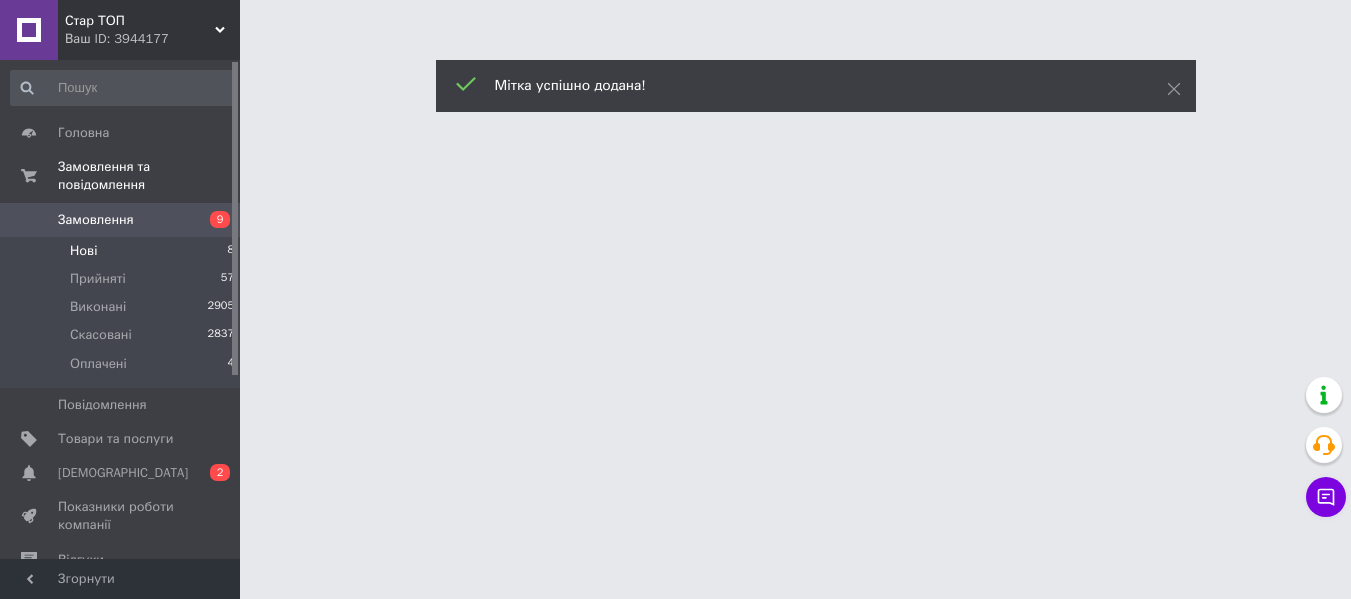 scroll, scrollTop: 0, scrollLeft: 0, axis: both 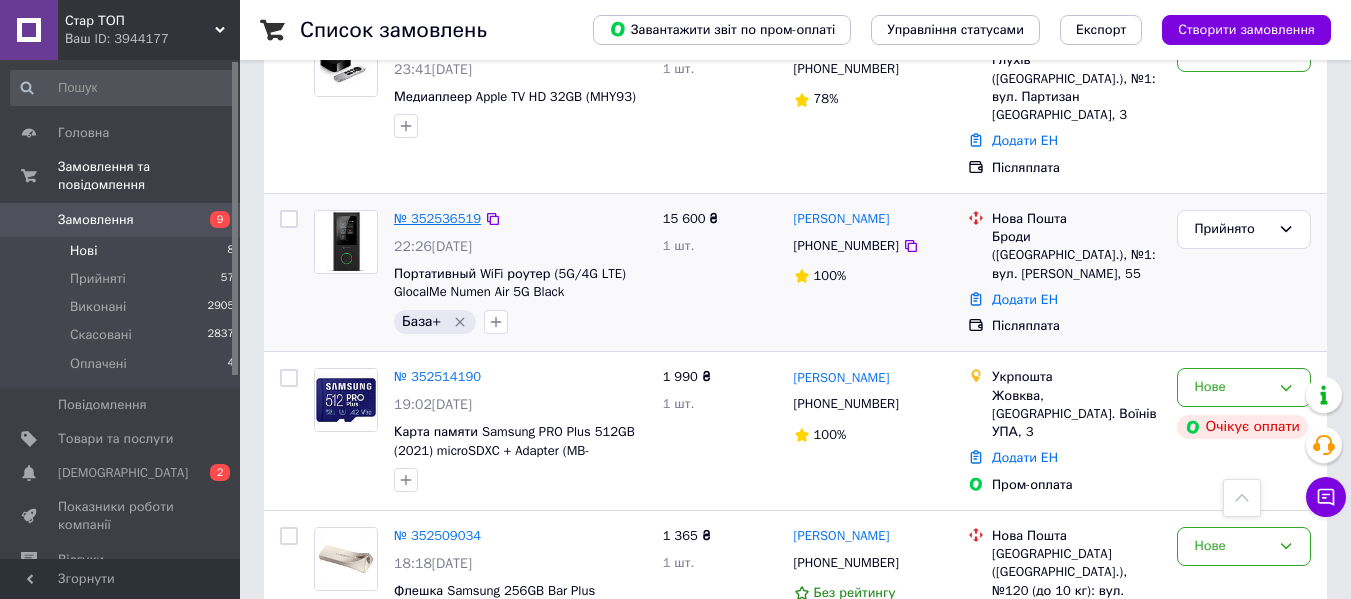 click on "№ 352536519" at bounding box center [437, 218] 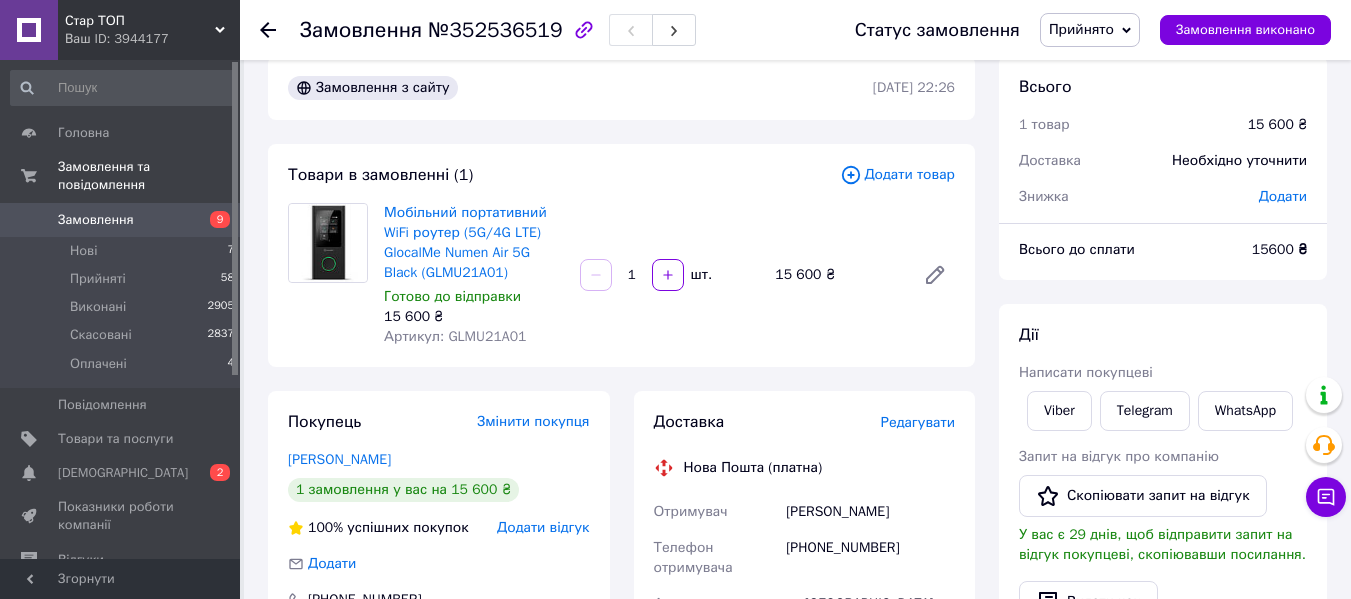 scroll, scrollTop: 0, scrollLeft: 0, axis: both 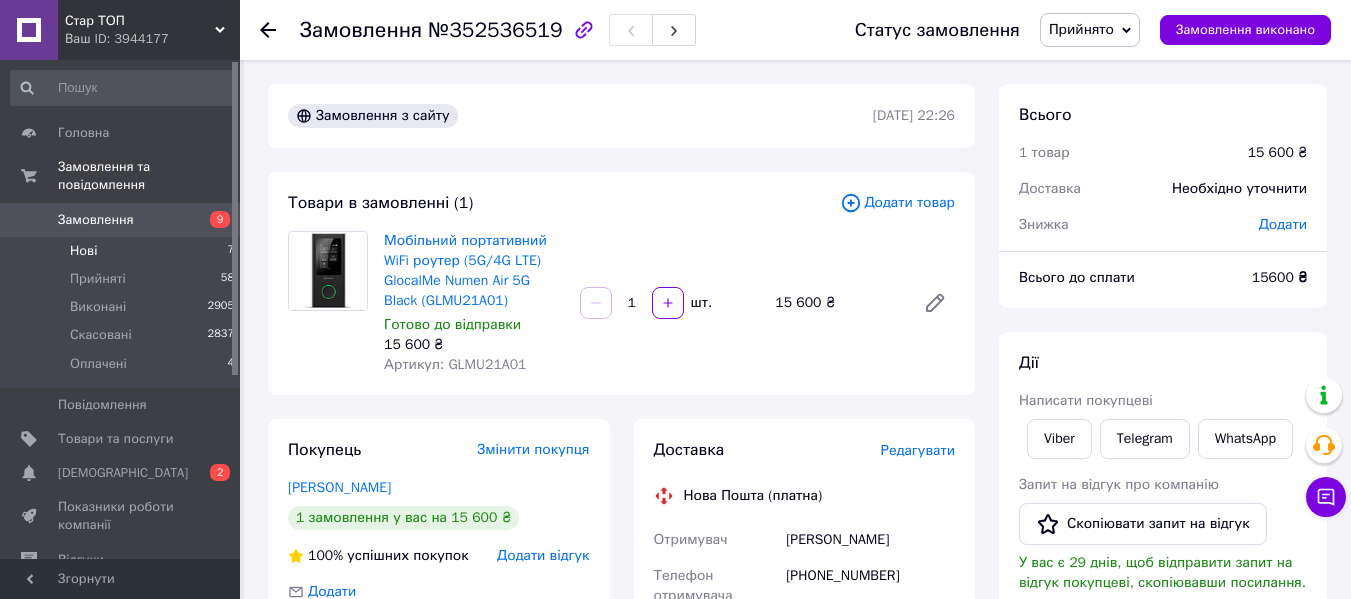 click on "Нові" at bounding box center (83, 251) 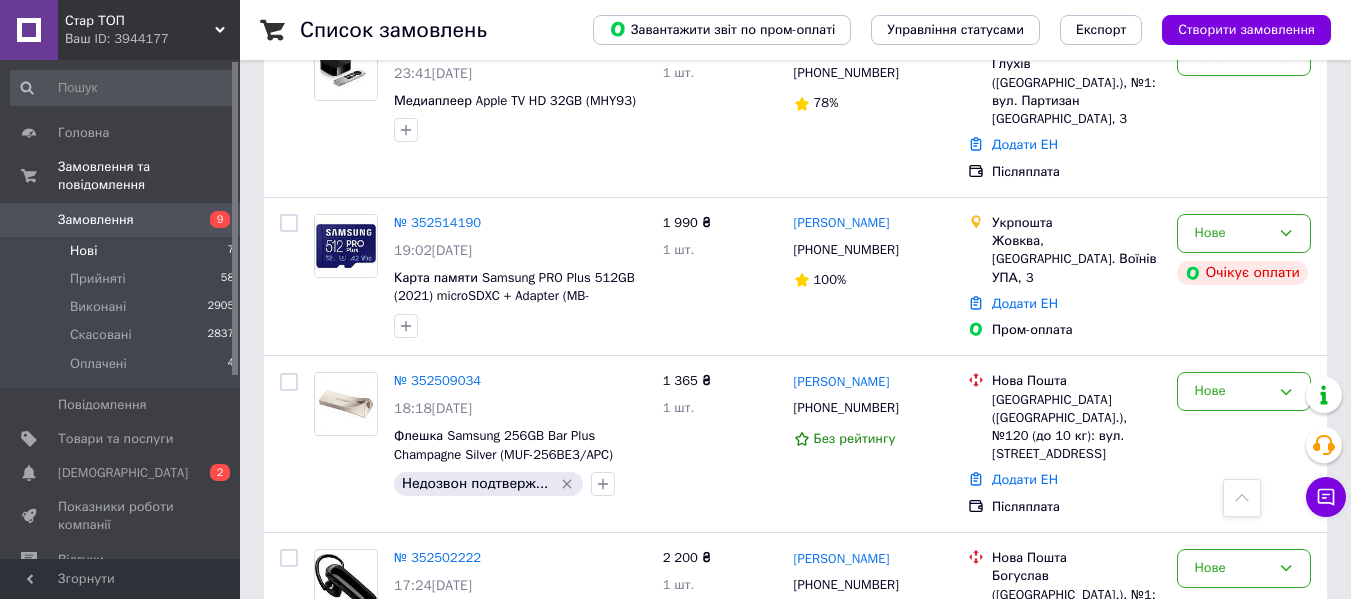 scroll, scrollTop: 799, scrollLeft: 0, axis: vertical 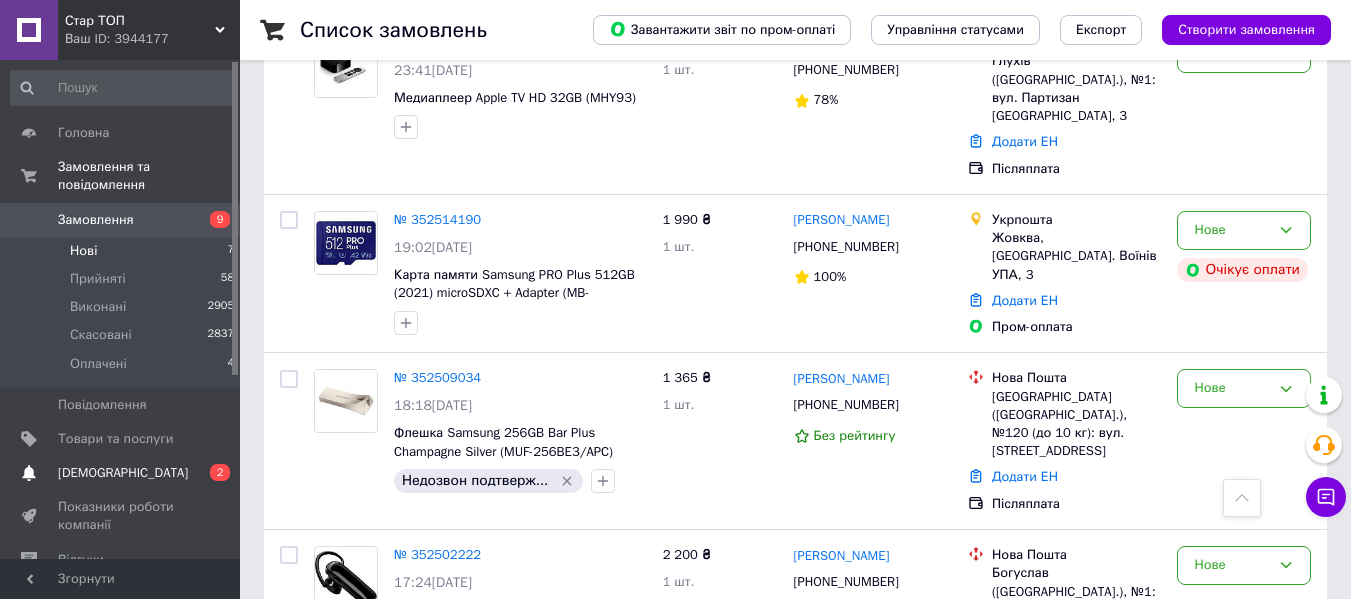 click on "[DEMOGRAPHIC_DATA]" at bounding box center (121, 473) 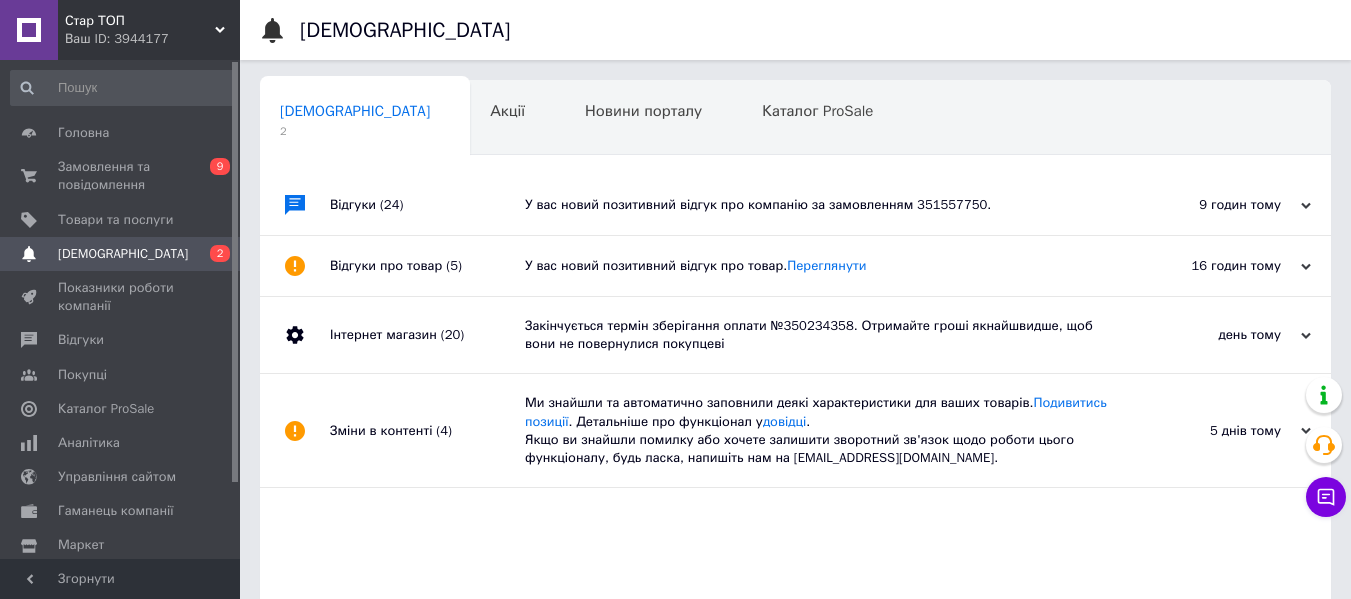 click on "У вас новий позитивний відгук про компанію за замовленням 351557750." at bounding box center [818, 205] 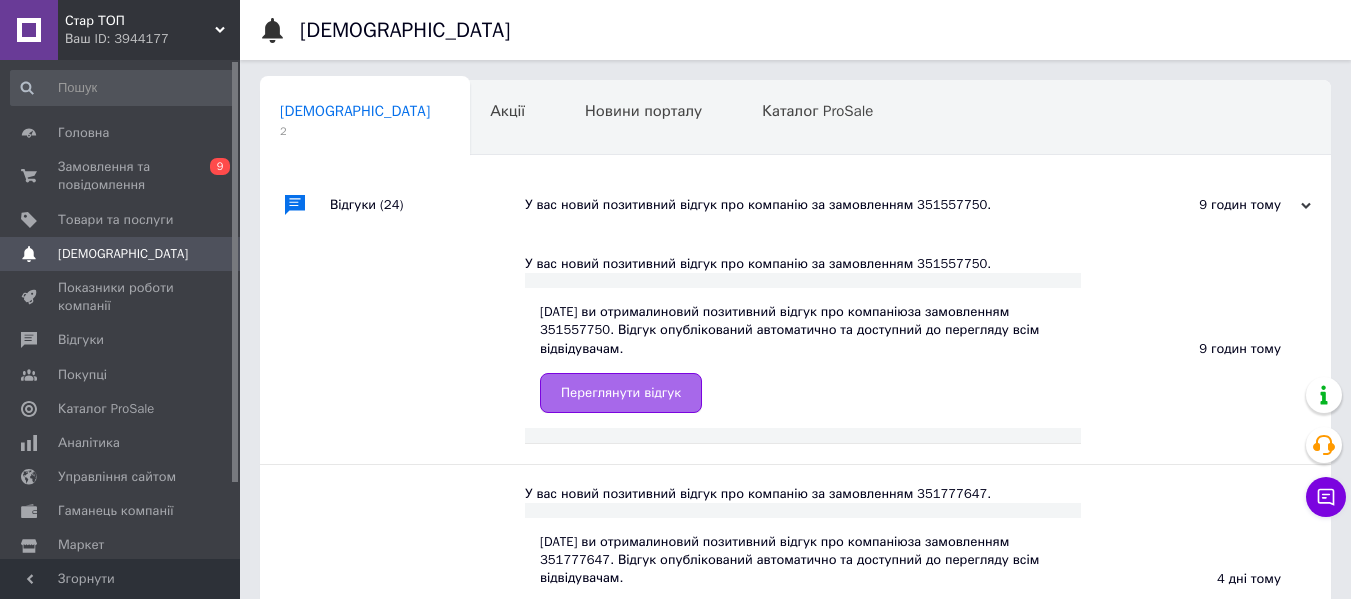 click on "Переглянути відгук" at bounding box center (621, 393) 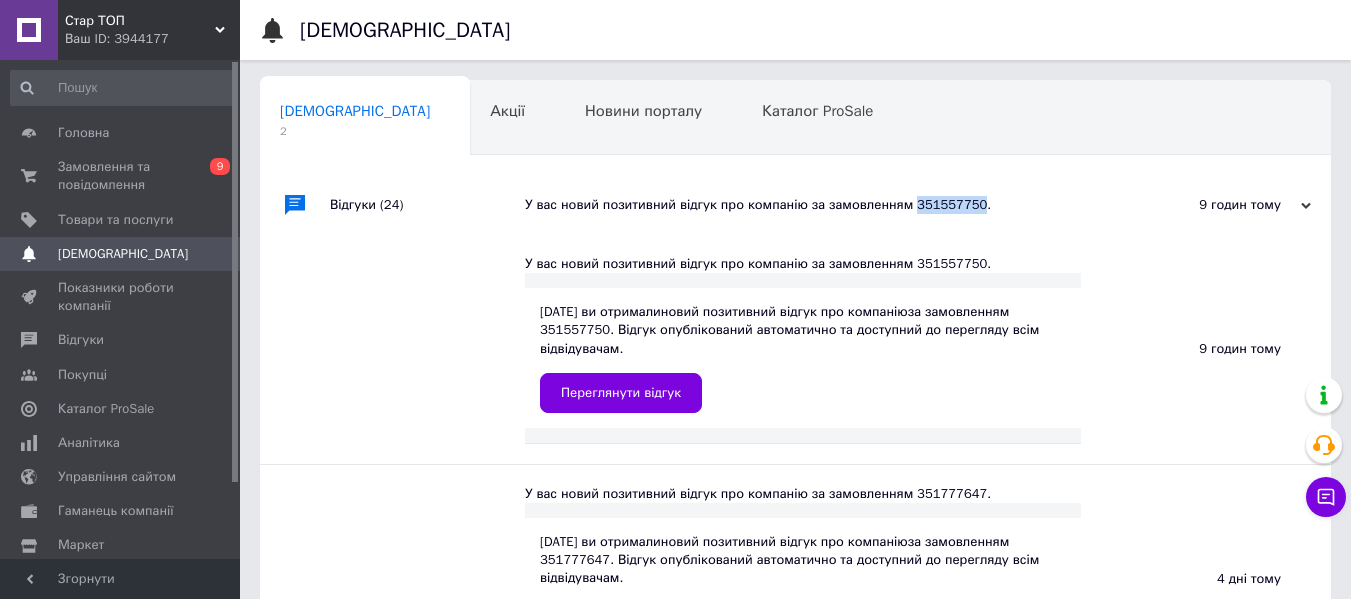 drag, startPoint x: 927, startPoint y: 206, endPoint x: 995, endPoint y: 215, distance: 68.593 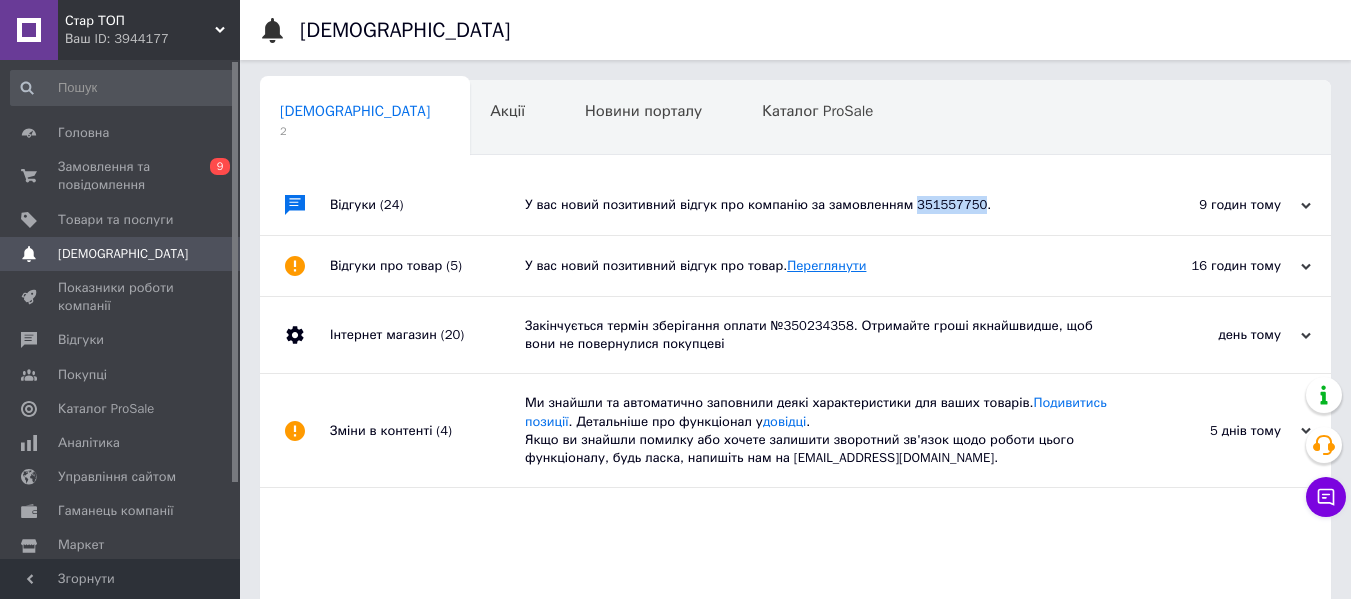 click on "Переглянути" at bounding box center [826, 265] 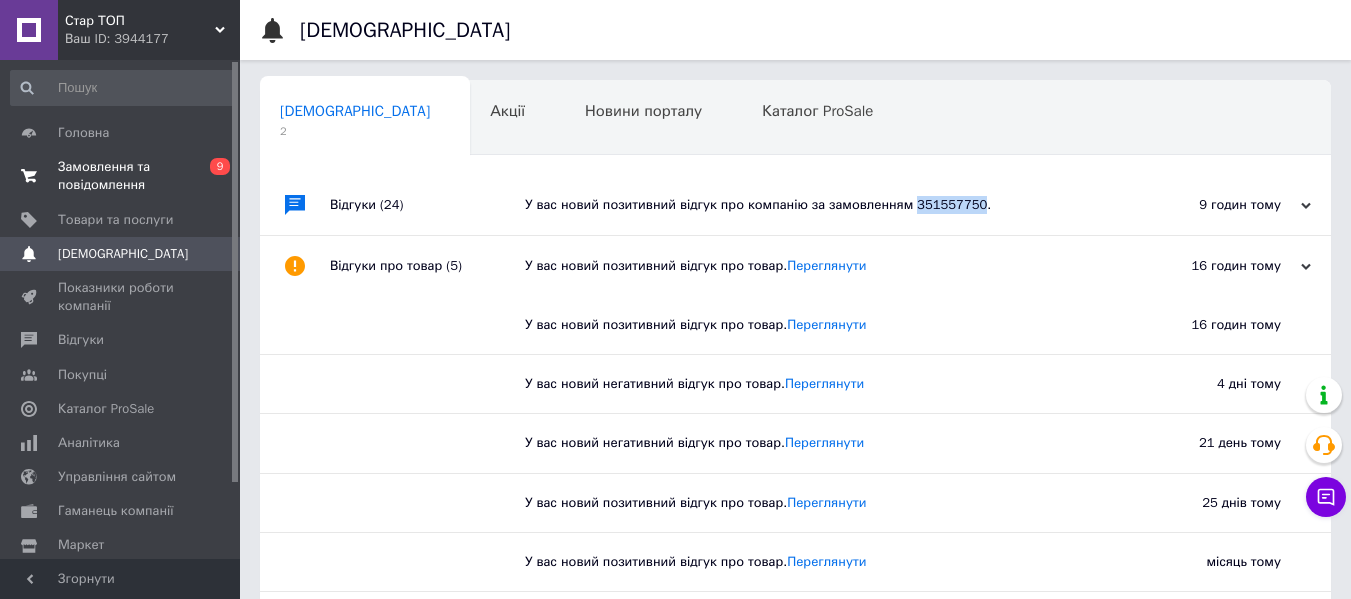 click on "Замовлення та повідомлення" at bounding box center [121, 176] 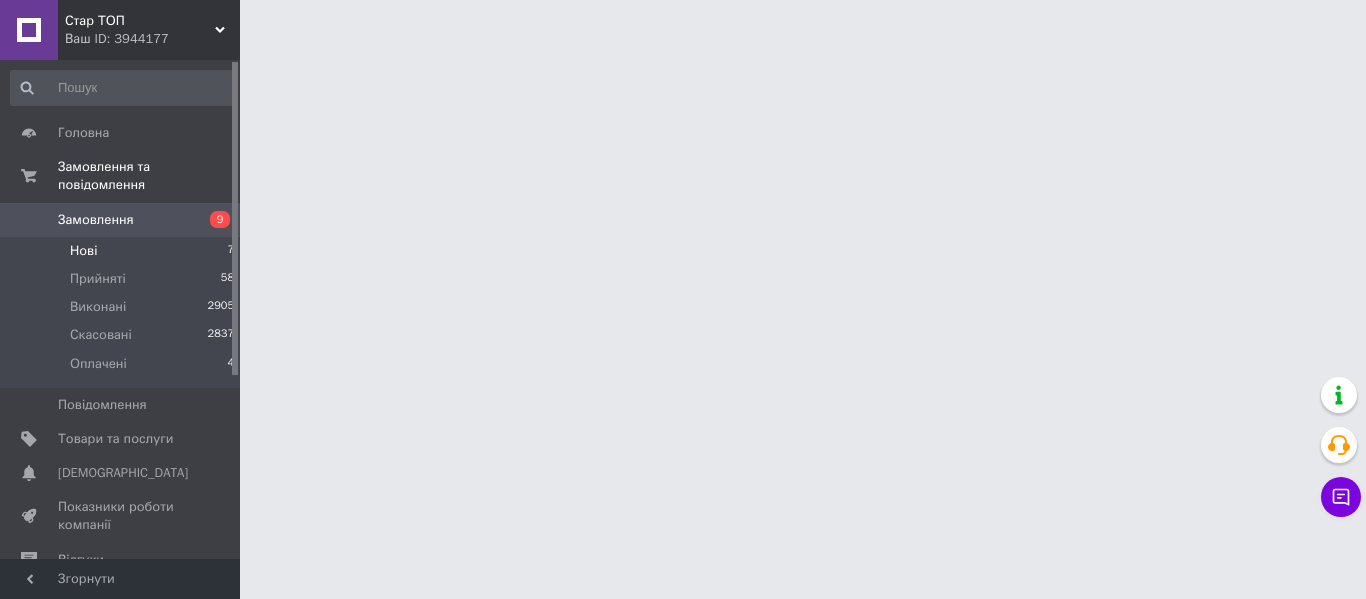 click on "Нові 7" at bounding box center (123, 251) 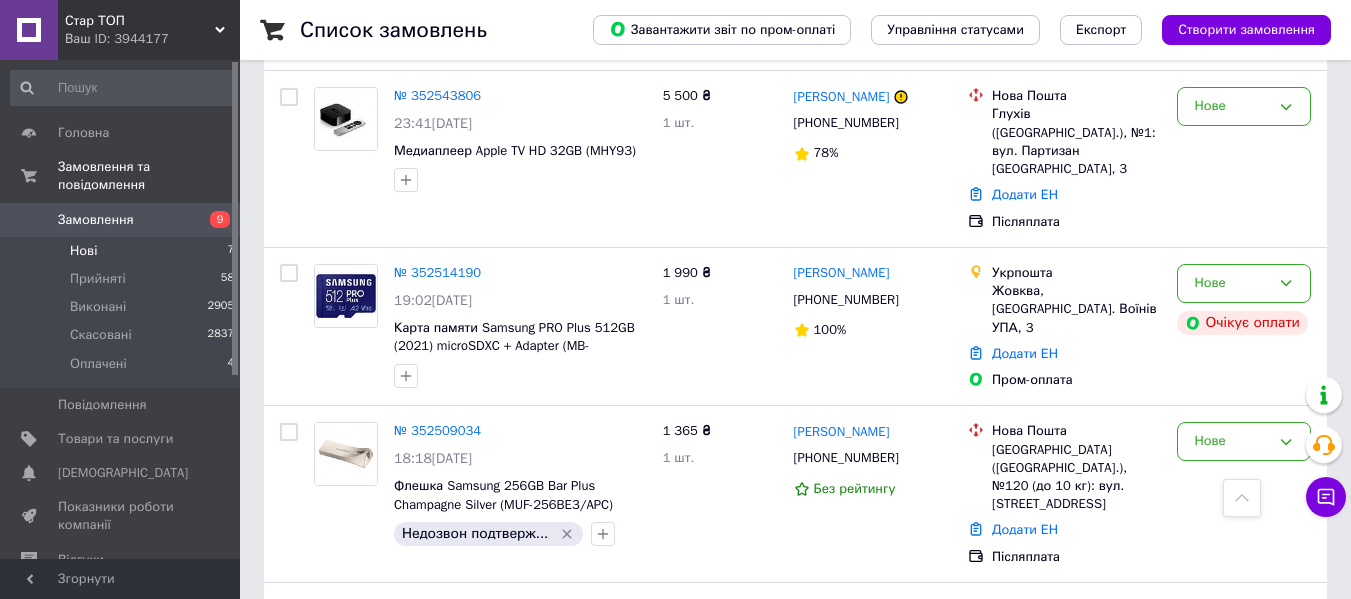 scroll, scrollTop: 699, scrollLeft: 0, axis: vertical 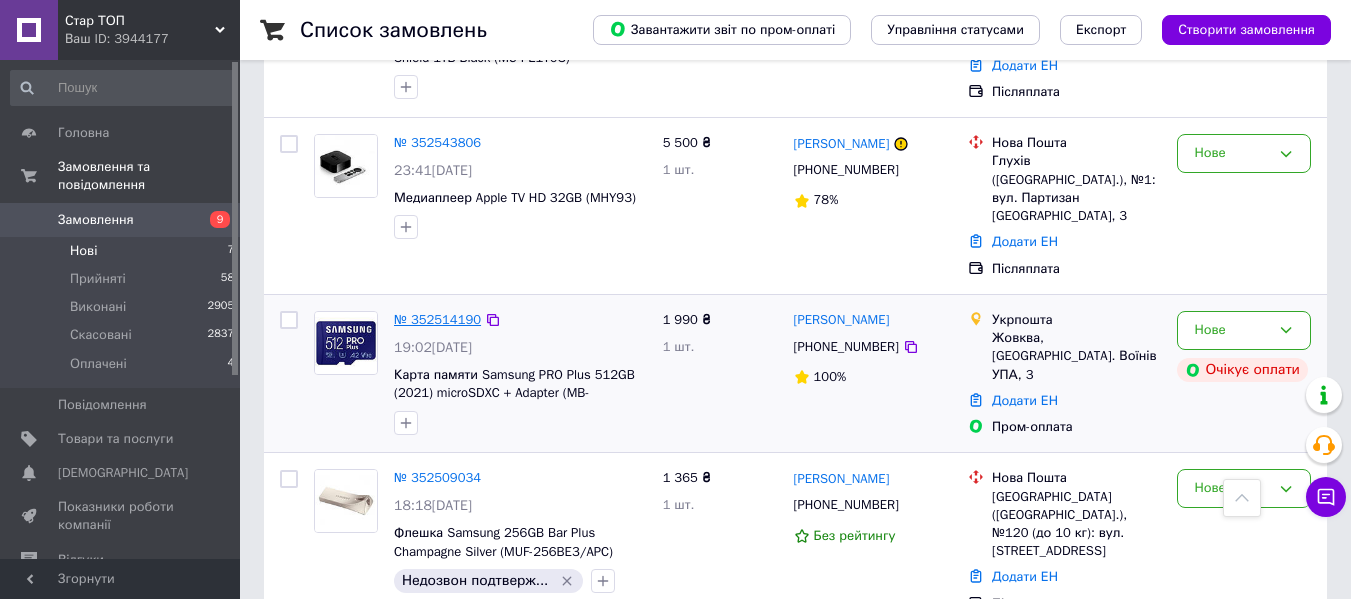 click on "№ 352514190" at bounding box center [437, 319] 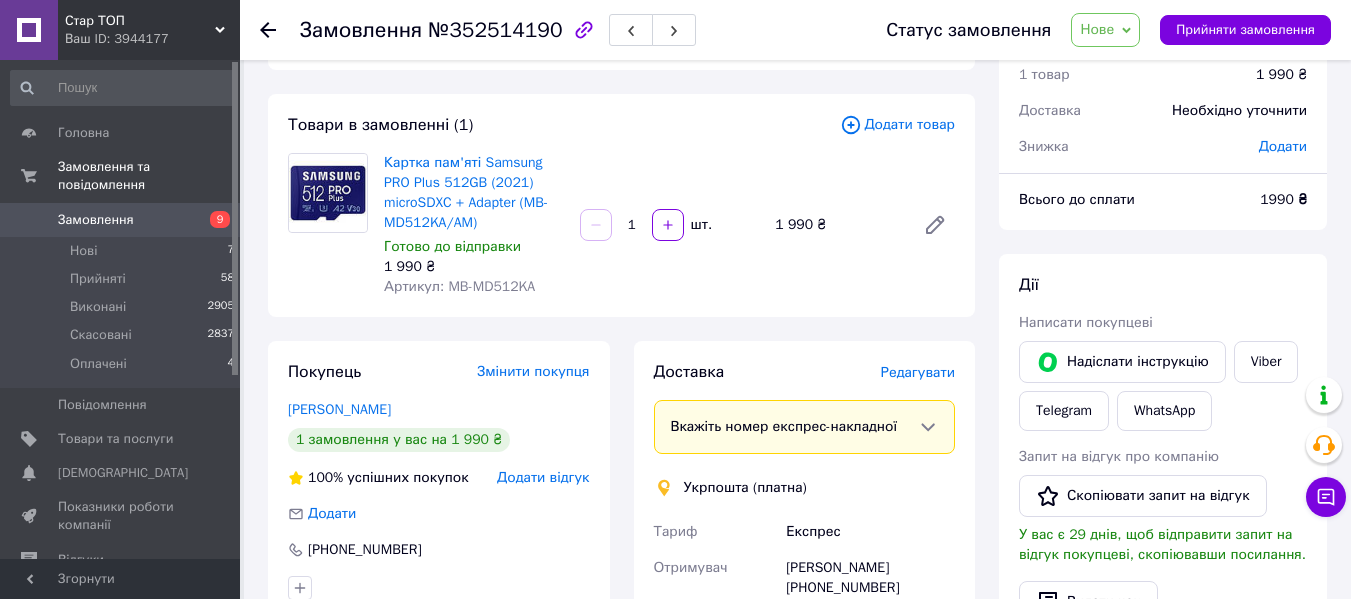 scroll, scrollTop: 0, scrollLeft: 0, axis: both 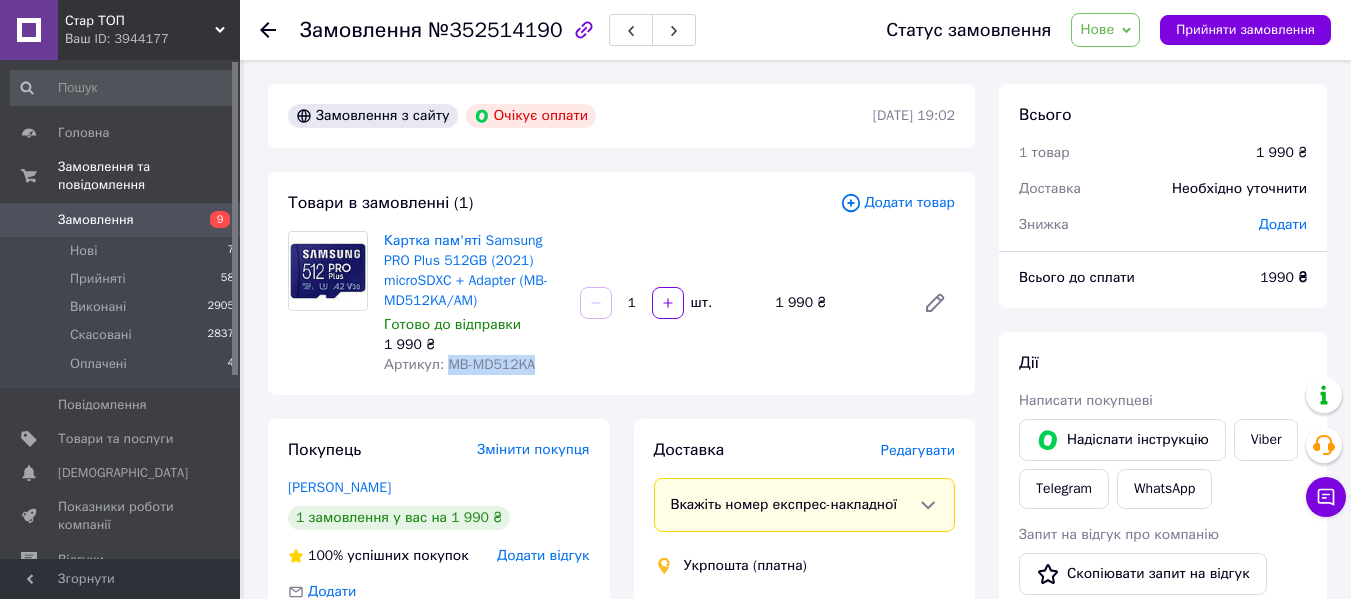 drag, startPoint x: 534, startPoint y: 365, endPoint x: 447, endPoint y: 370, distance: 87.14356 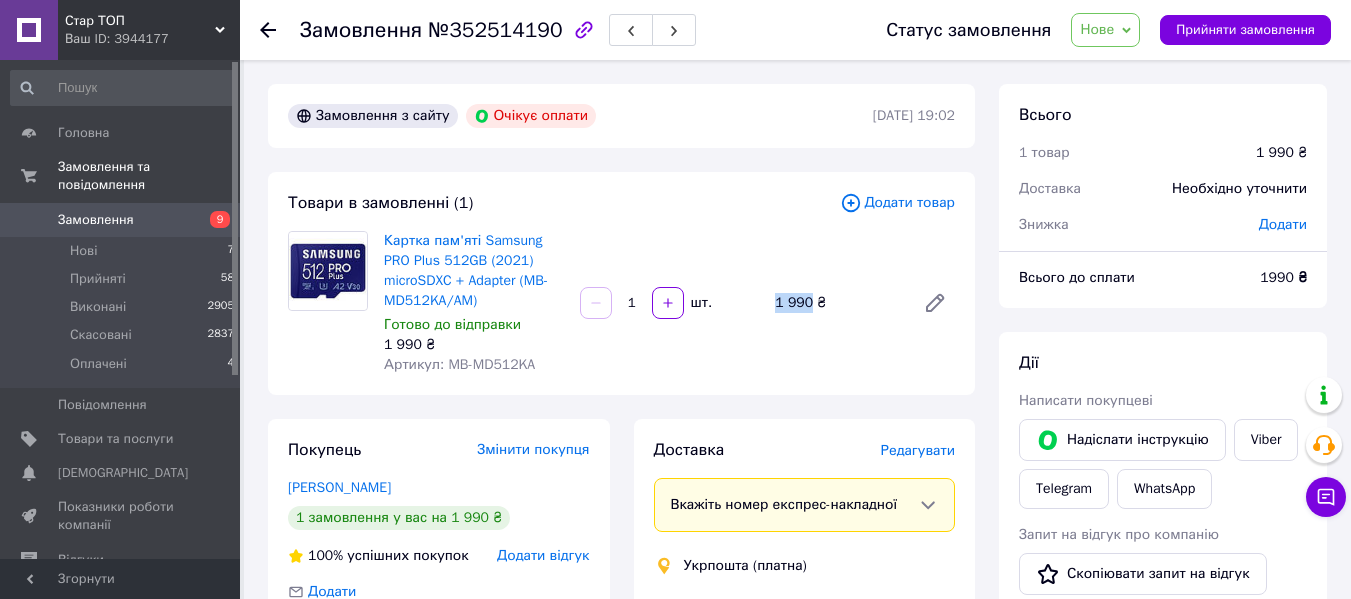 drag, startPoint x: 776, startPoint y: 299, endPoint x: 806, endPoint y: 310, distance: 31.95309 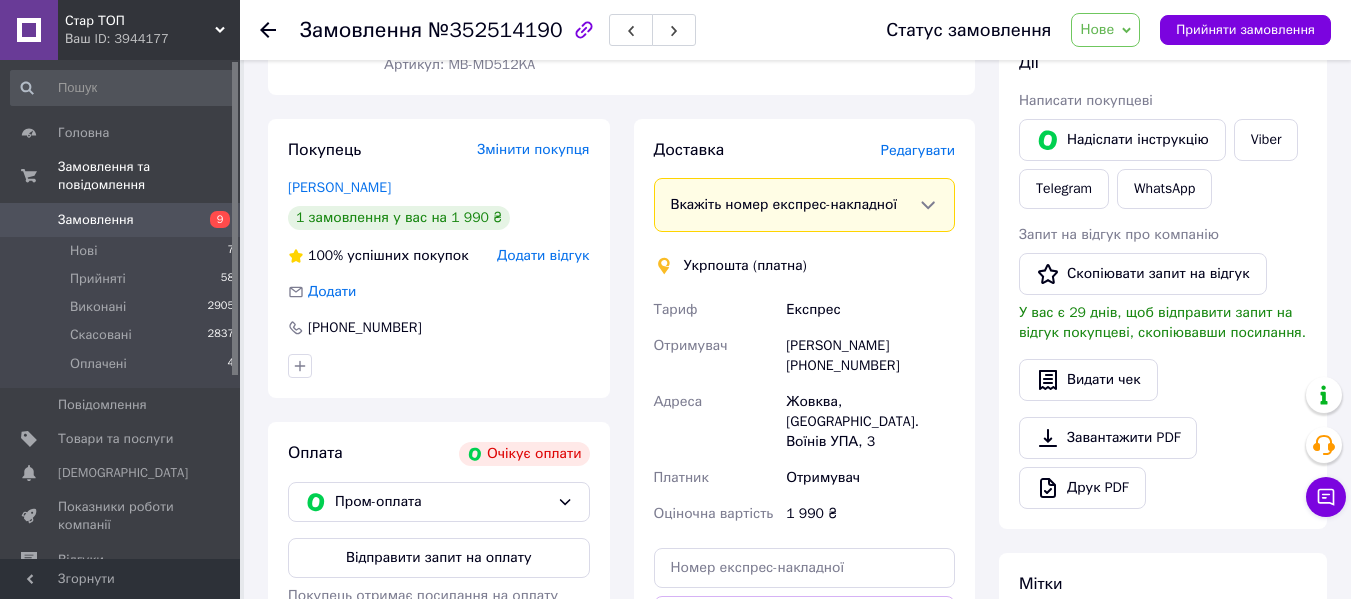 scroll, scrollTop: 400, scrollLeft: 0, axis: vertical 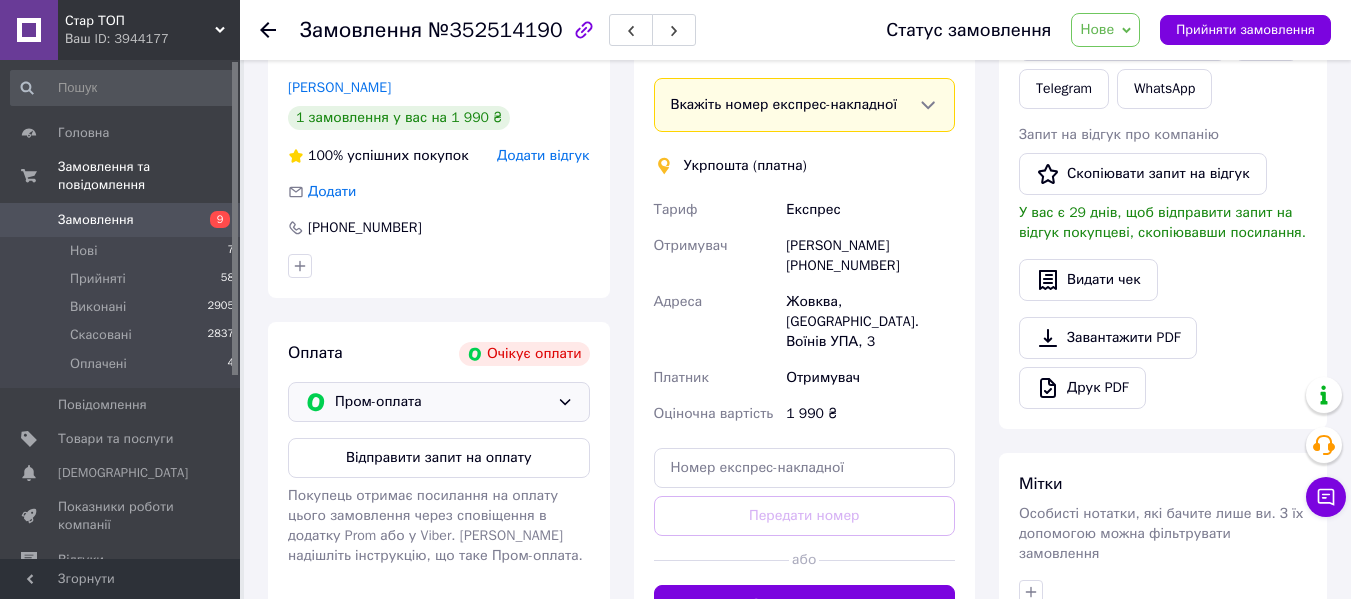 click on "Пром-оплата" at bounding box center [439, 402] 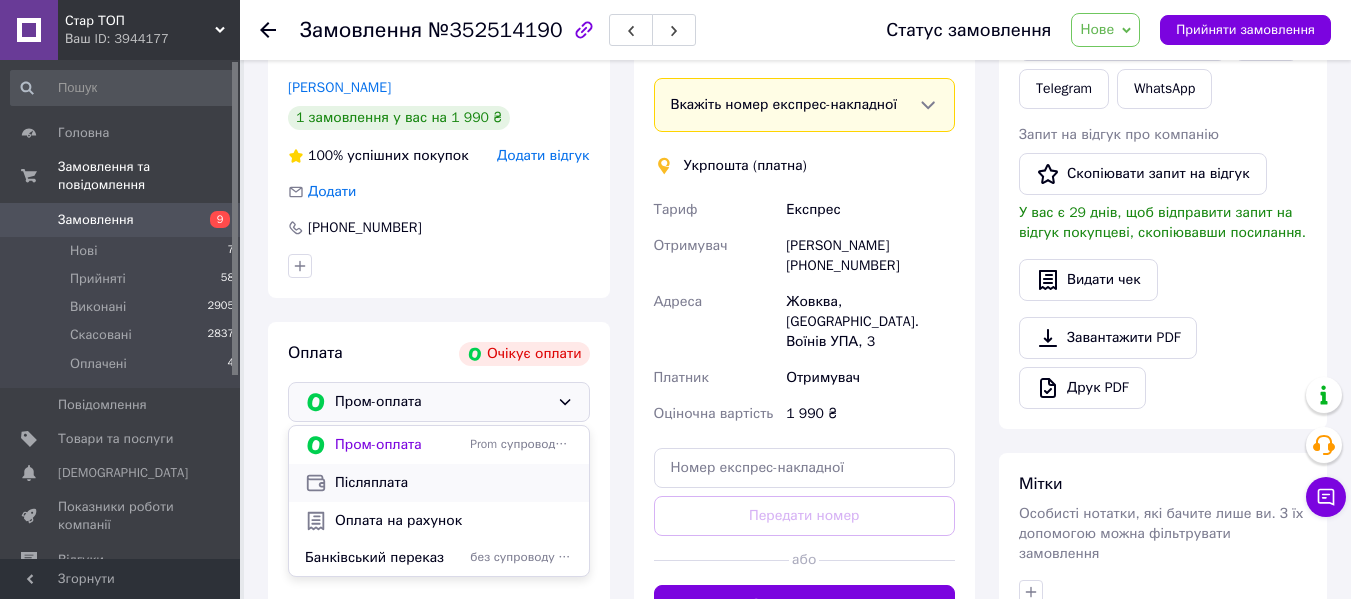 click on "Післяплата" at bounding box center (454, 483) 